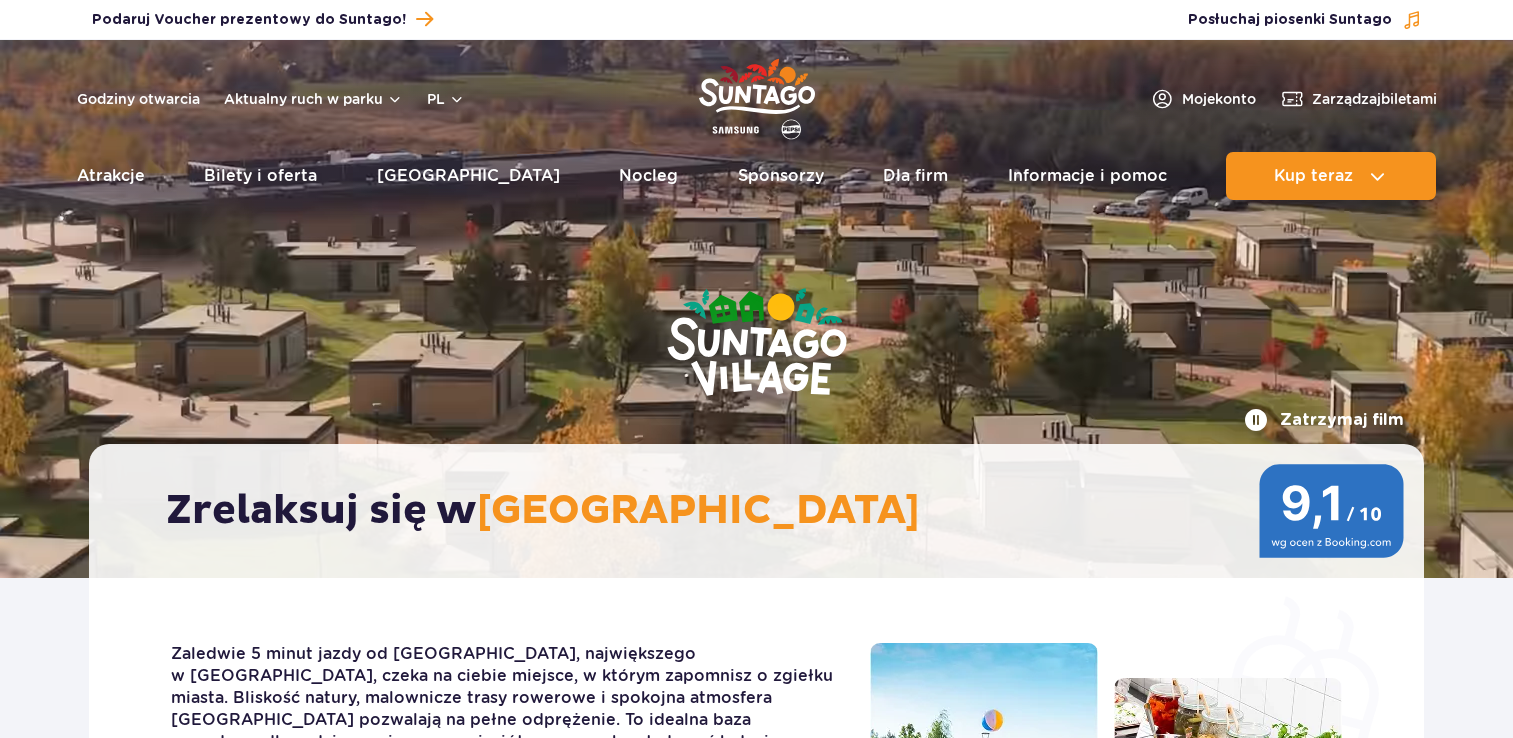 scroll, scrollTop: 0, scrollLeft: 0, axis: both 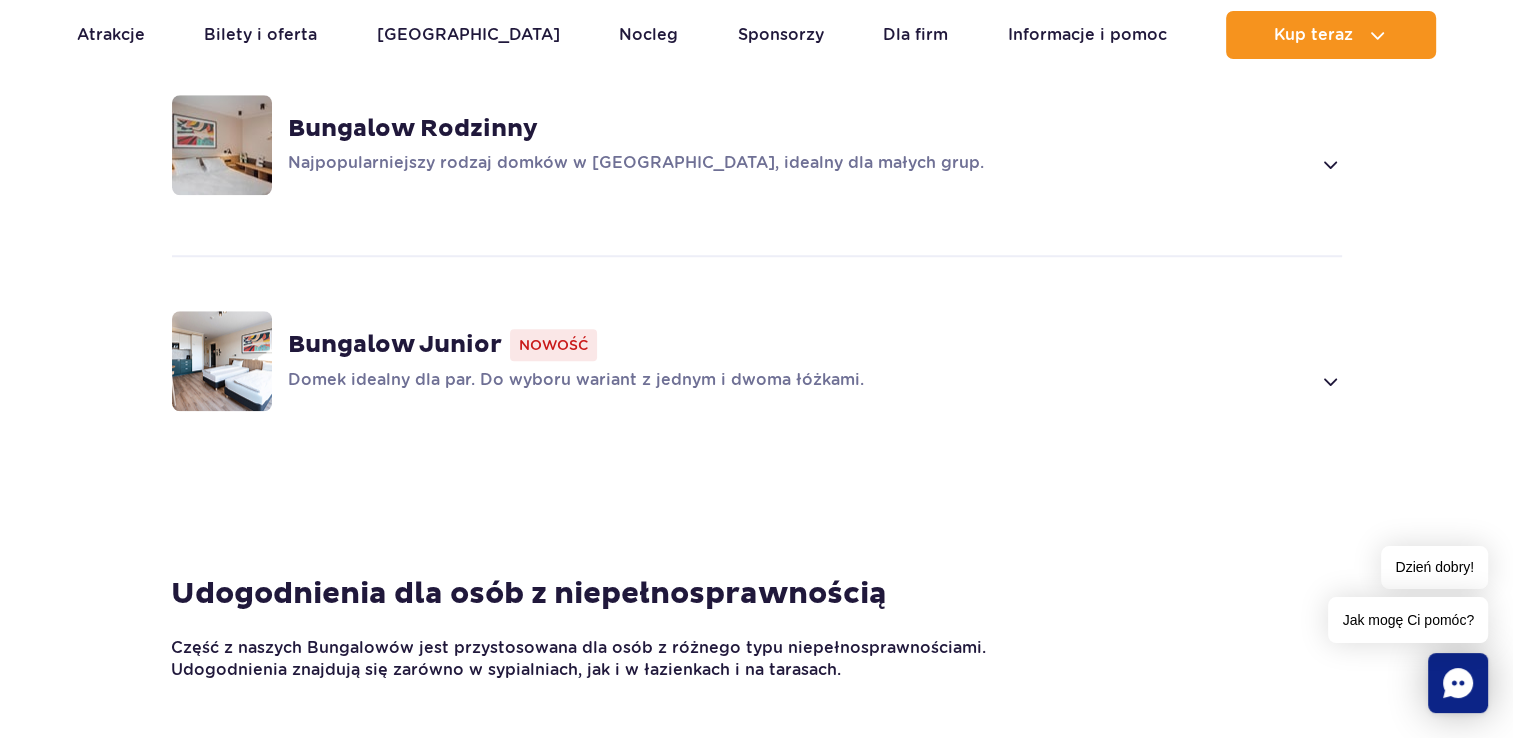 click on "Bungalow Junior" at bounding box center (395, 345) 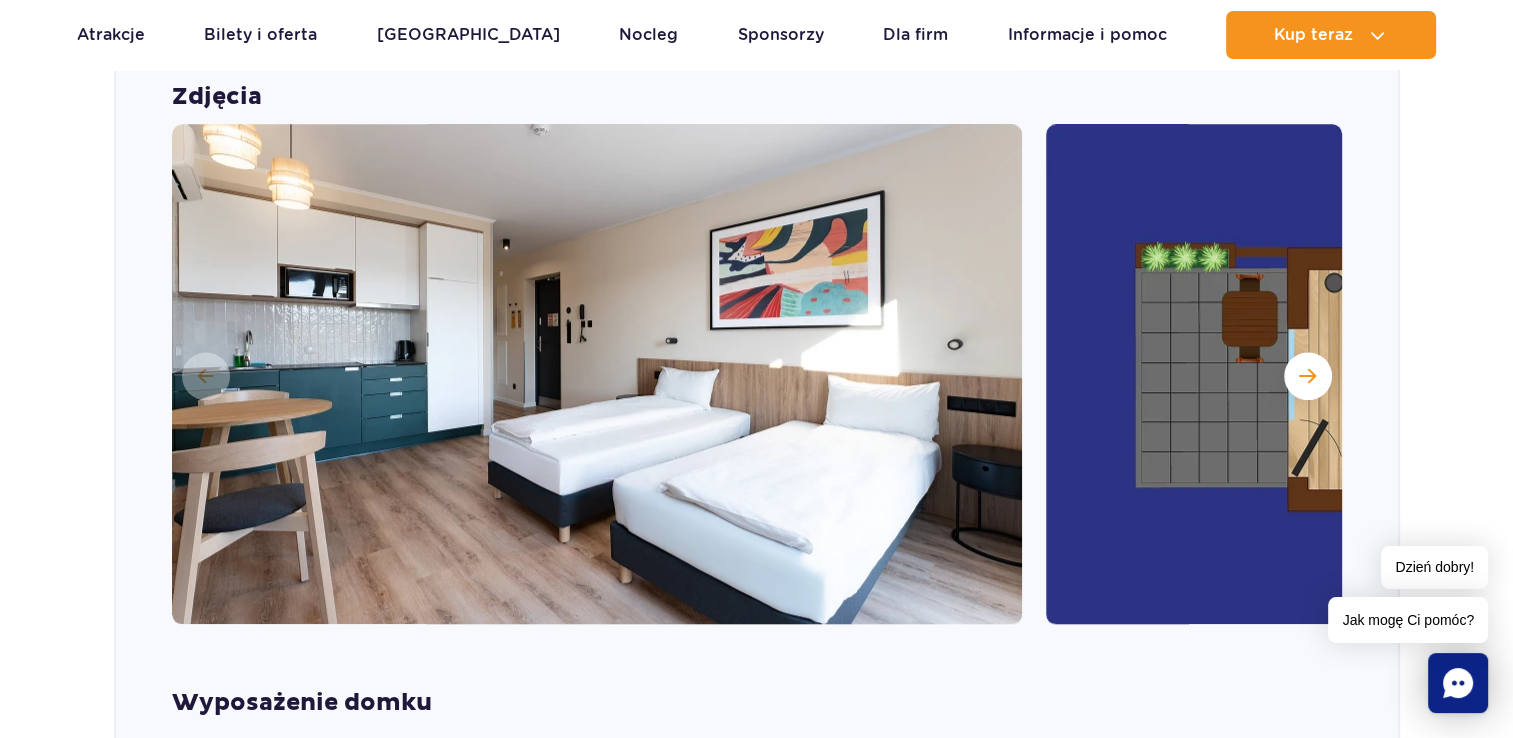 scroll, scrollTop: 2131, scrollLeft: 0, axis: vertical 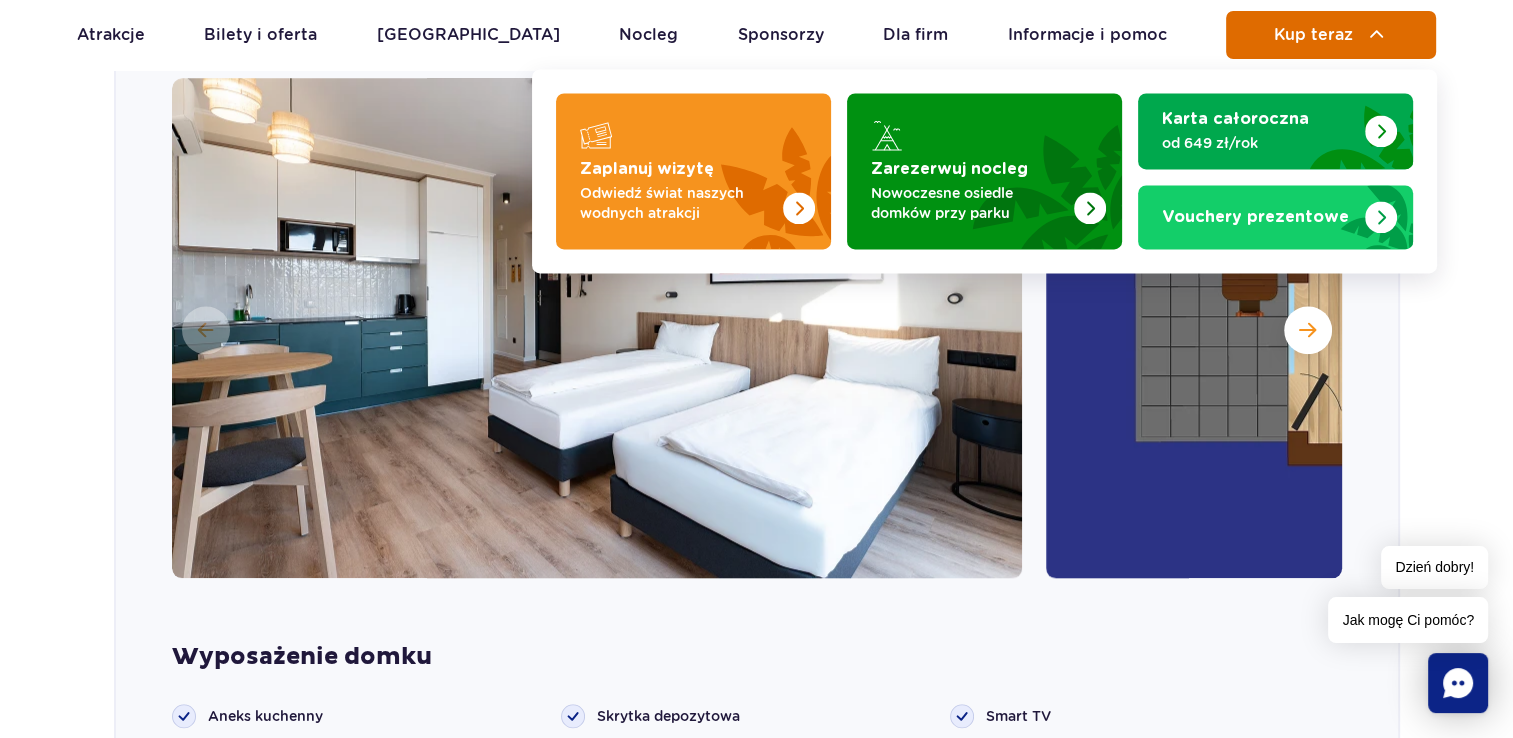 click on "Kup teraz" at bounding box center [1331, 35] 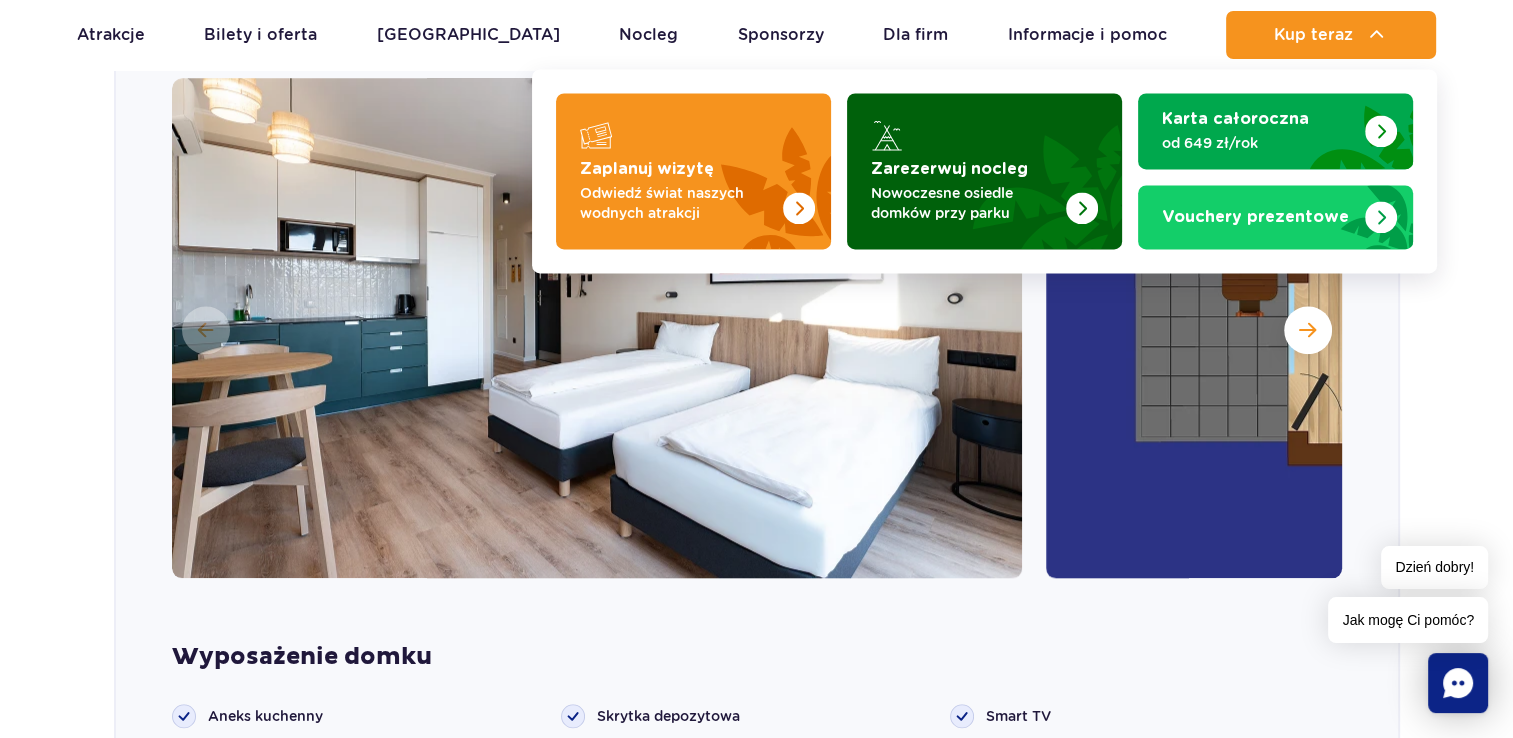 click at bounding box center [1082, 209] 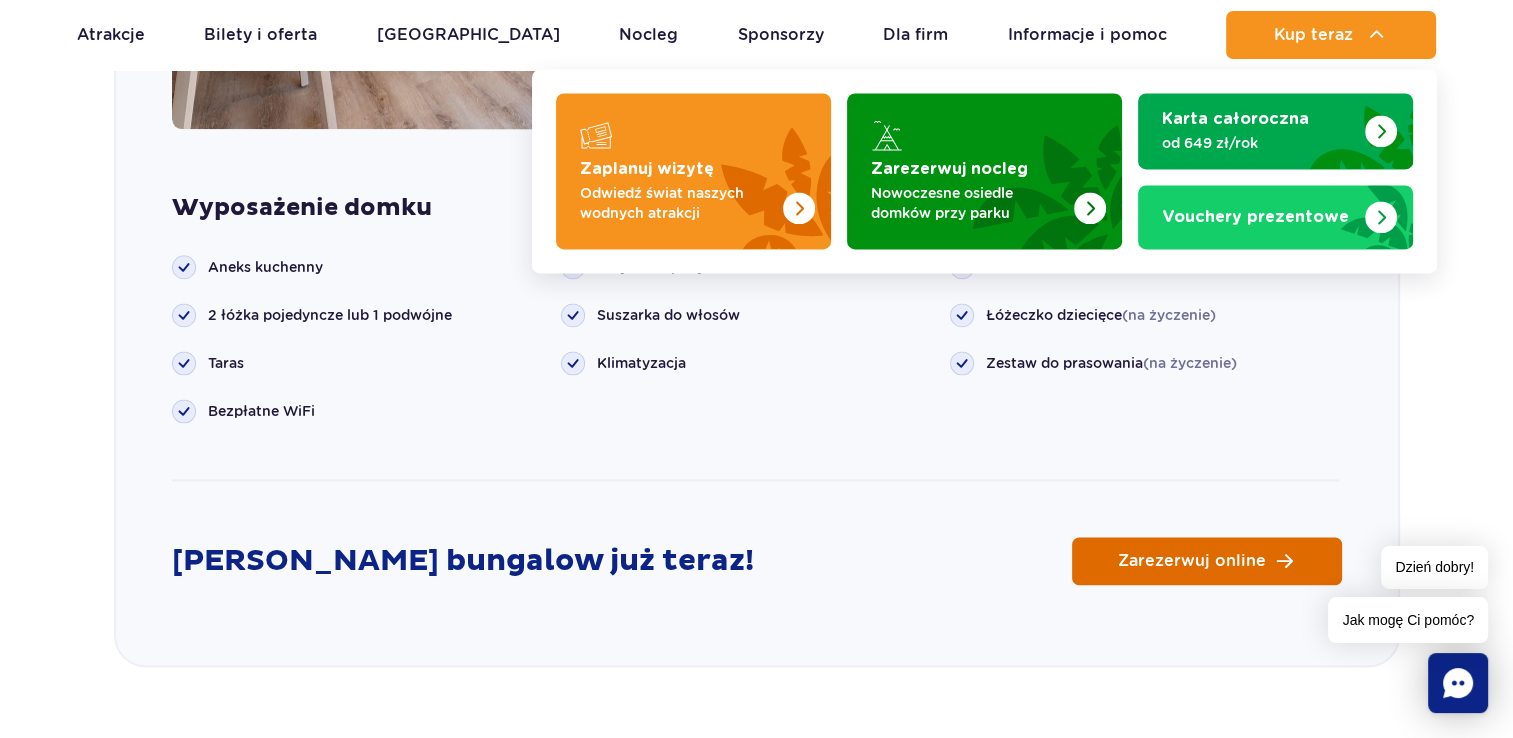 scroll, scrollTop: 2631, scrollLeft: 0, axis: vertical 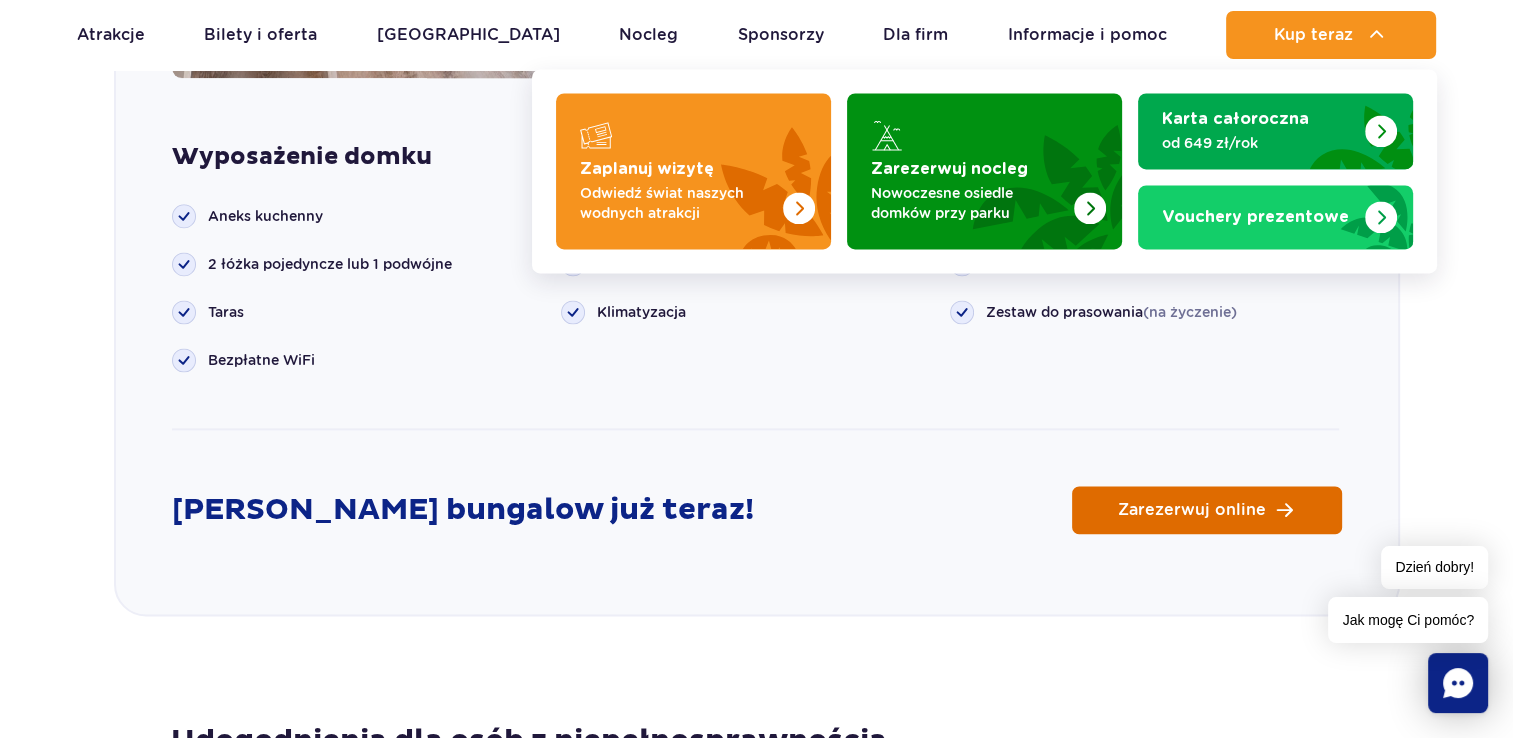 click on "Zarezerwuj online" at bounding box center [1192, 510] 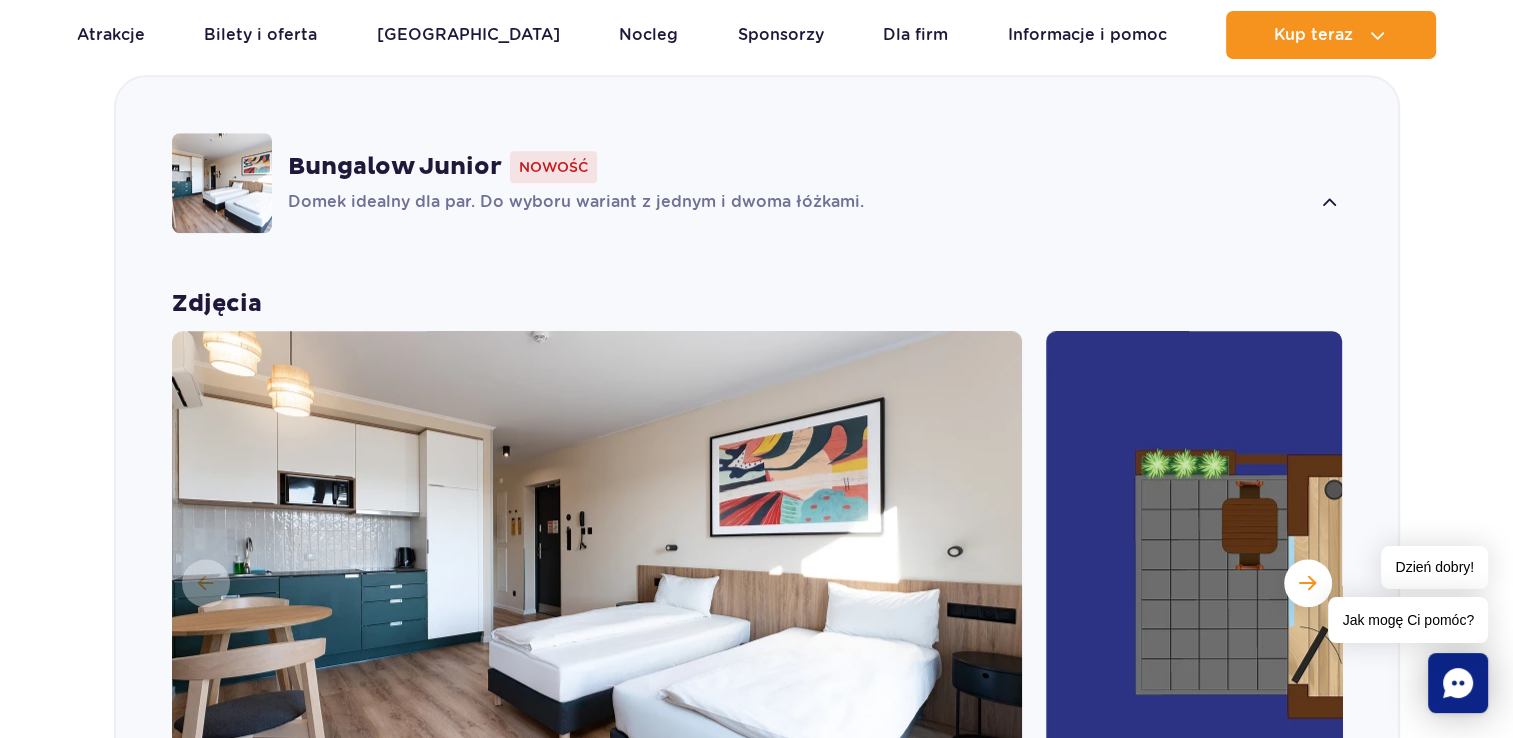 scroll, scrollTop: 1831, scrollLeft: 0, axis: vertical 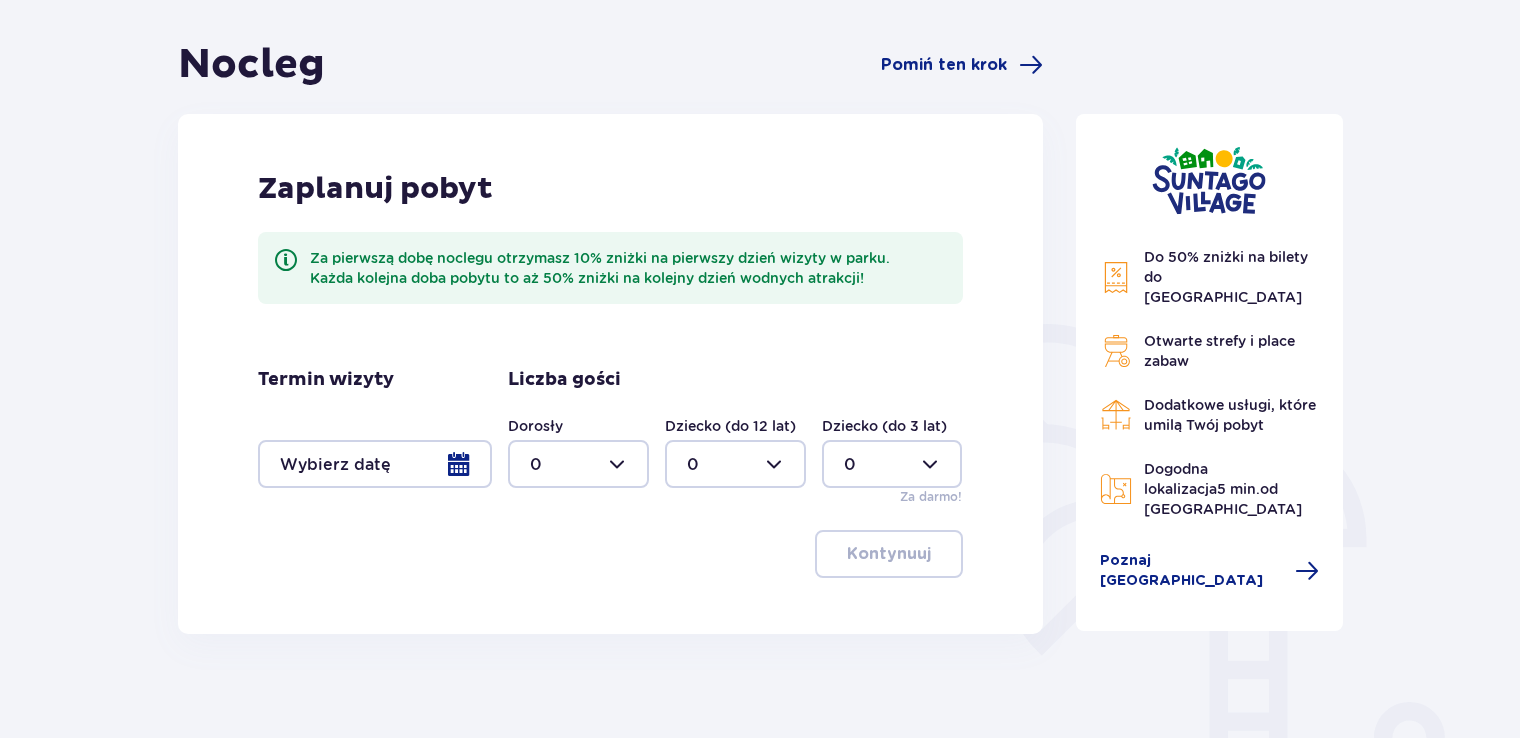click at bounding box center (375, 464) 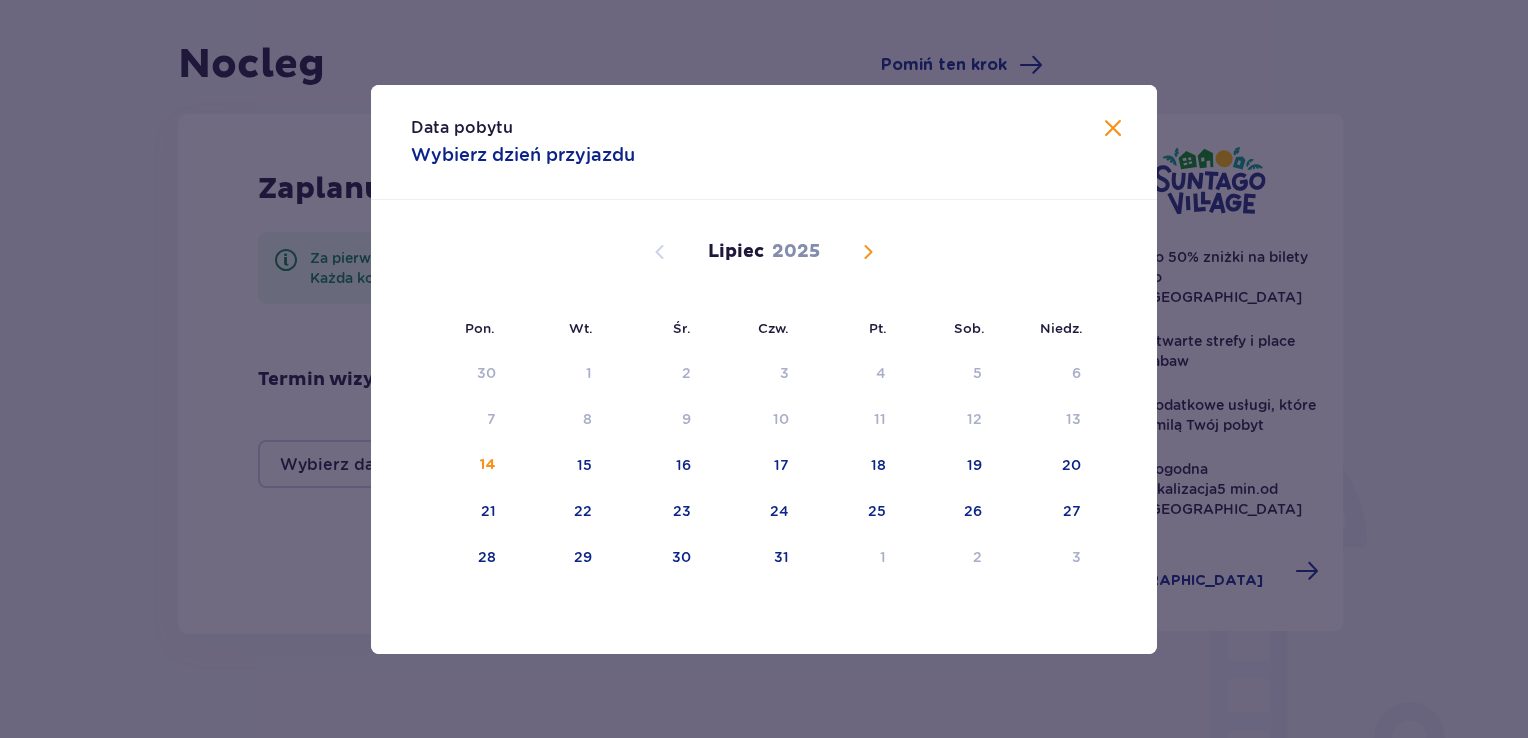 click at bounding box center [868, 252] 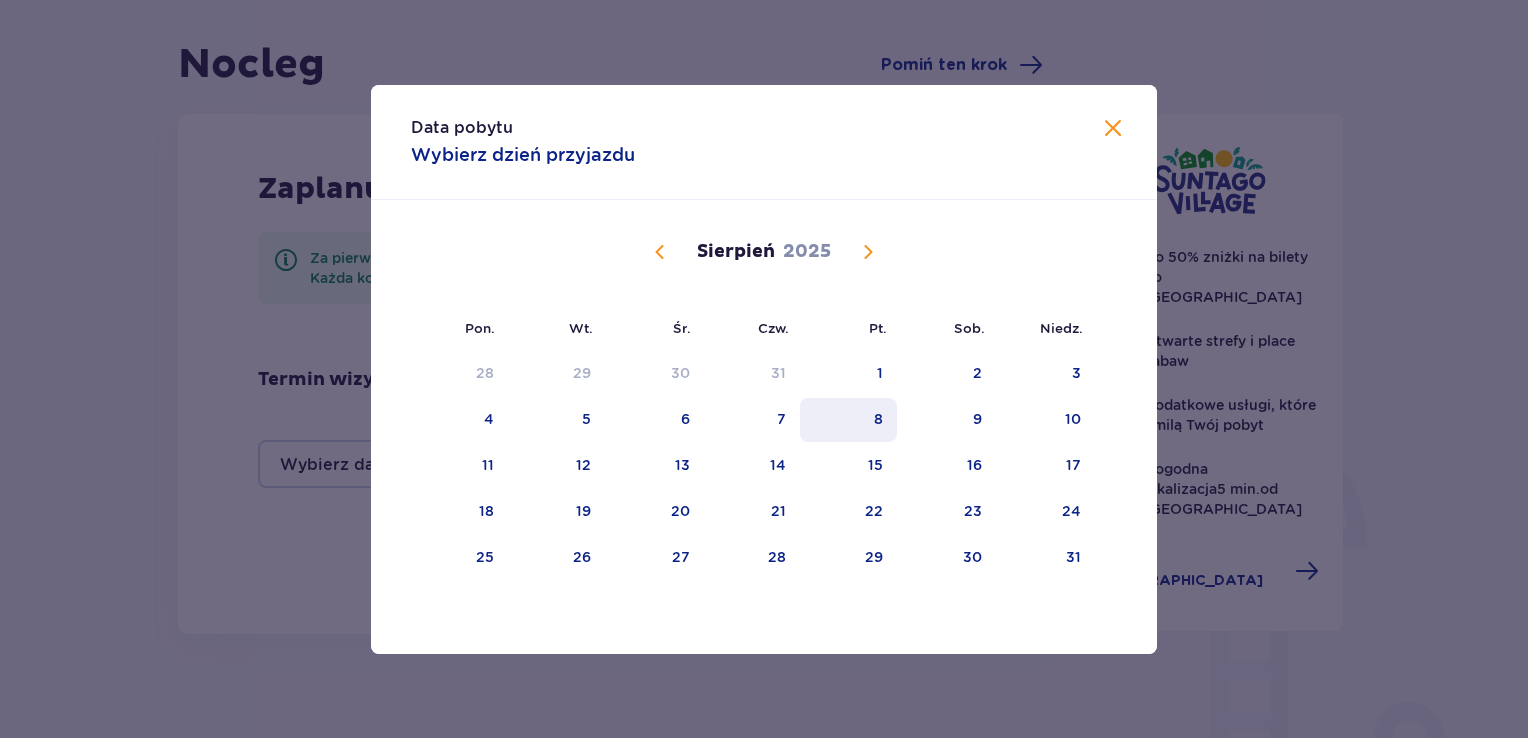 click on "8" at bounding box center (848, 420) 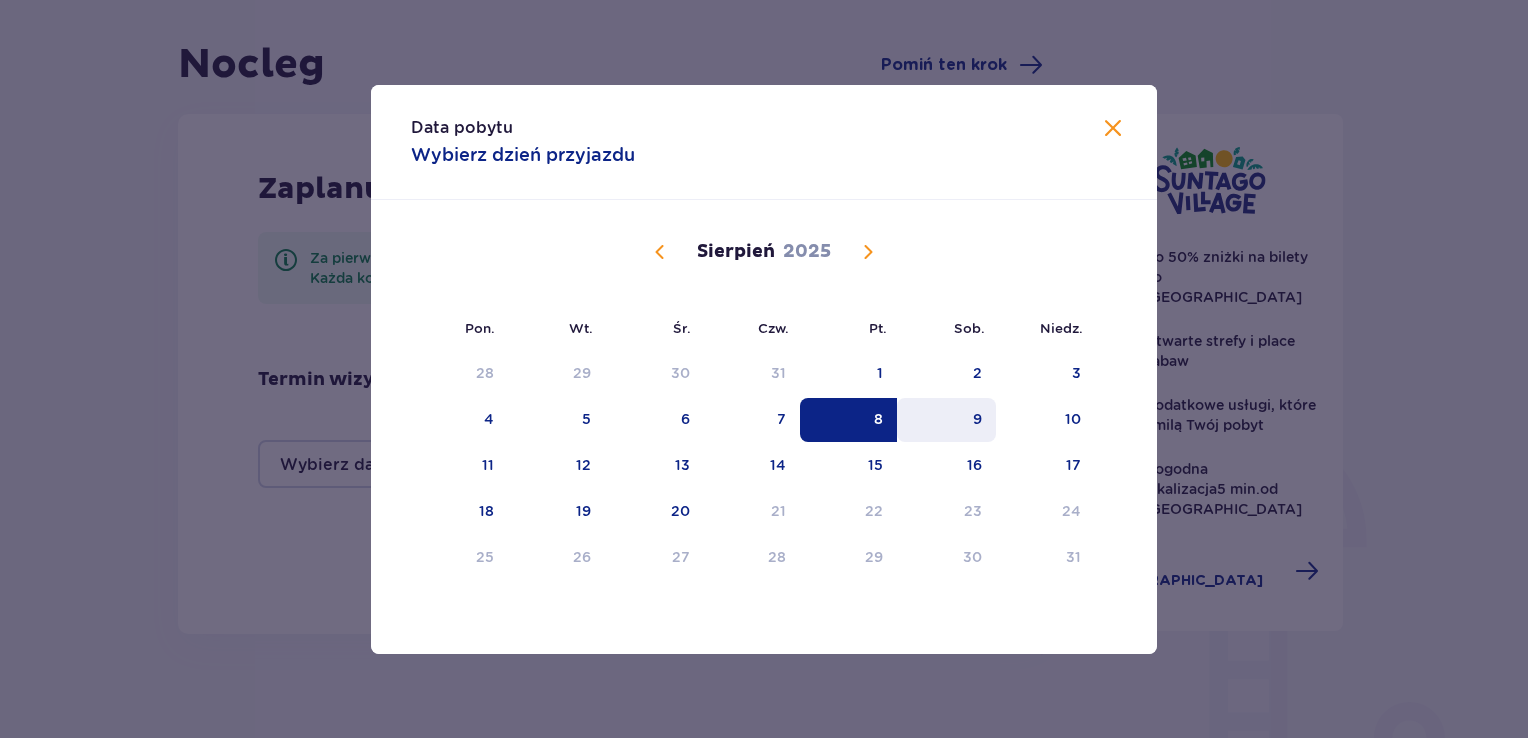 click on "9" at bounding box center (977, 419) 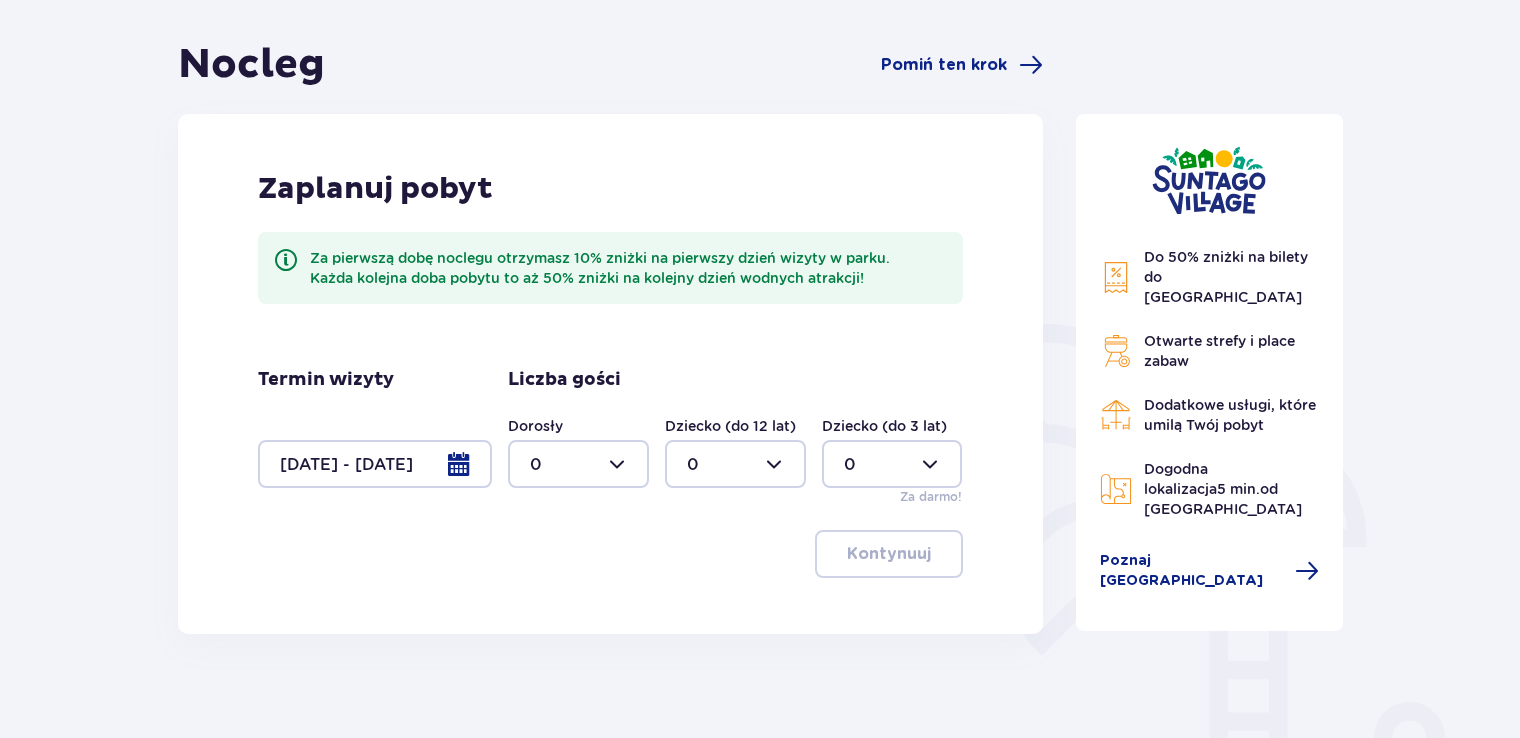click at bounding box center (578, 464) 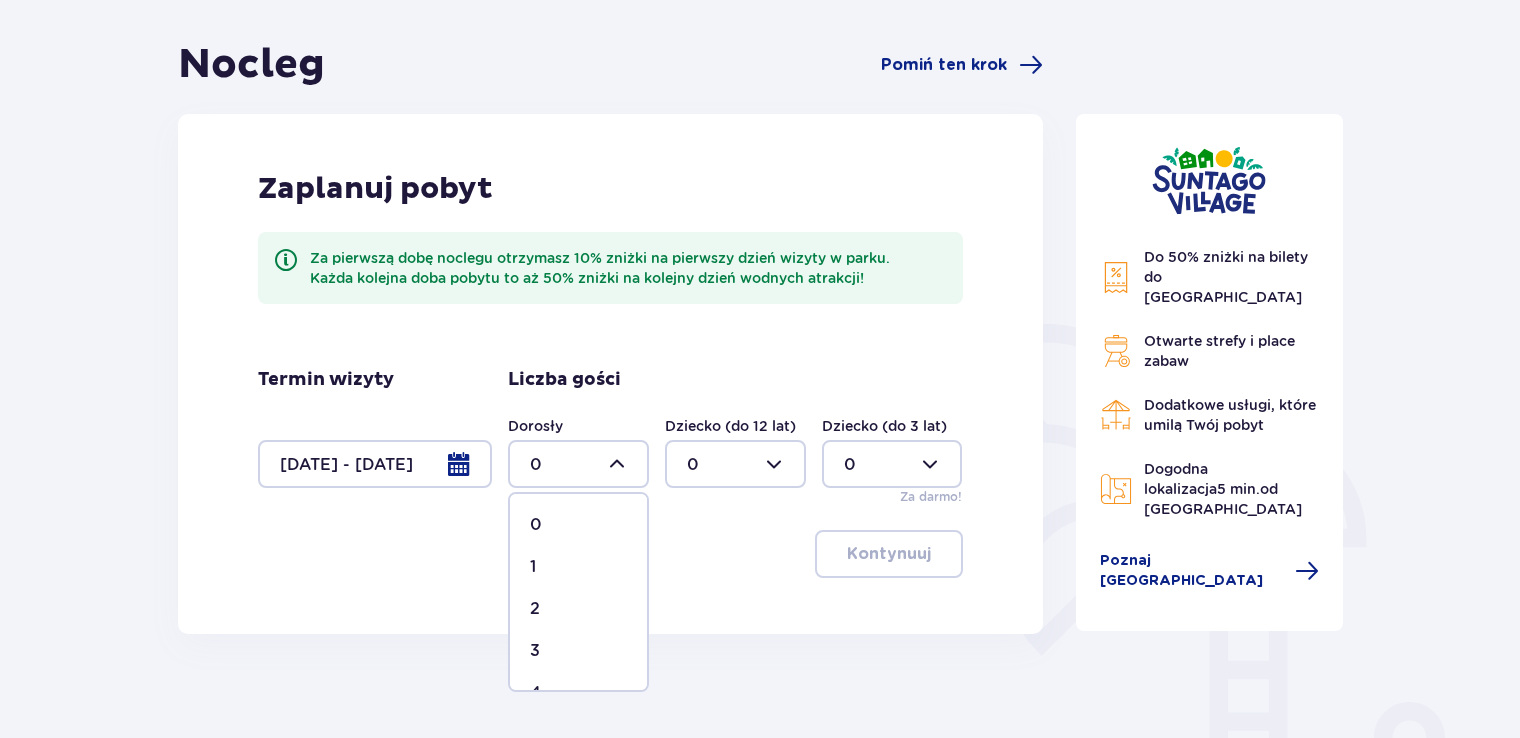 click on "2" at bounding box center [578, 609] 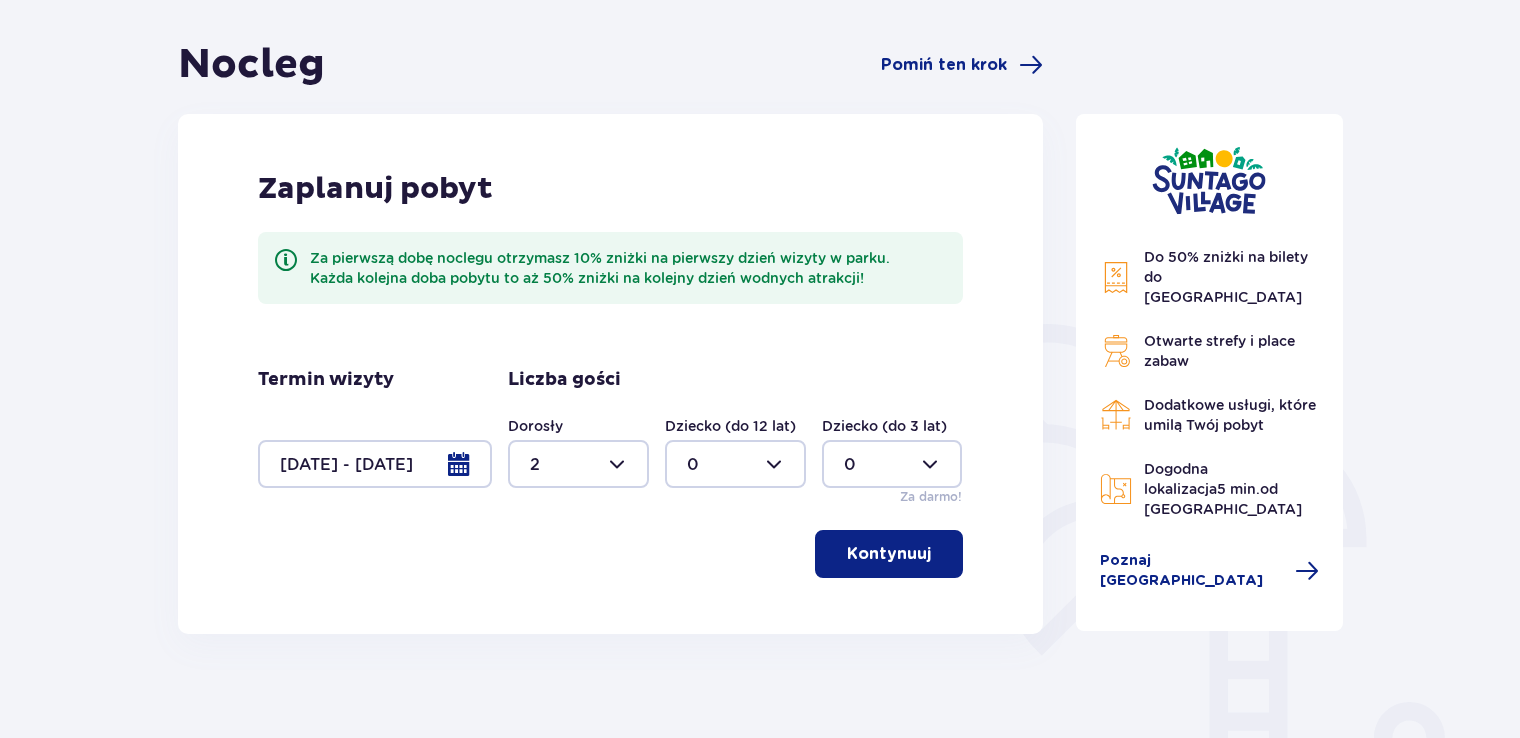 click at bounding box center [935, 554] 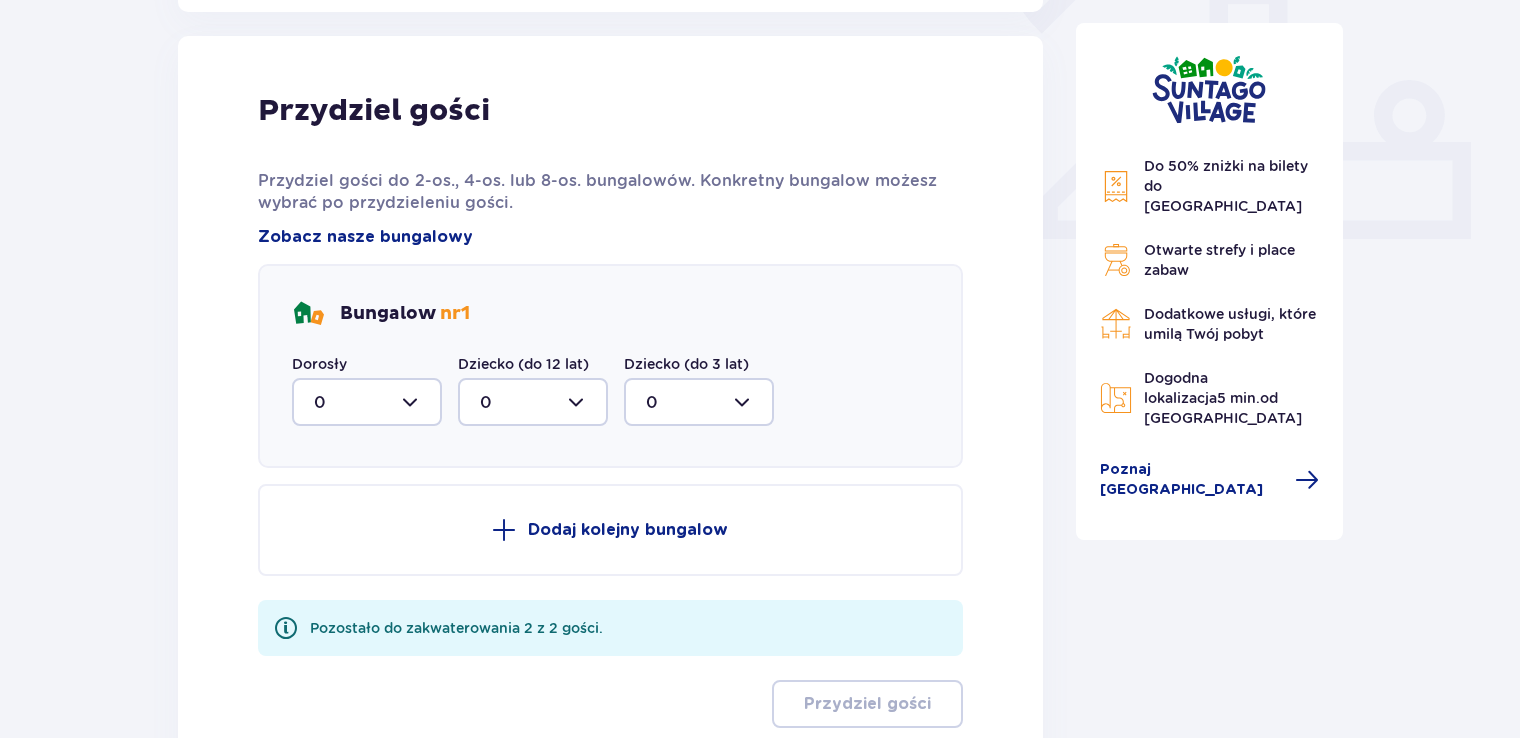 scroll, scrollTop: 806, scrollLeft: 0, axis: vertical 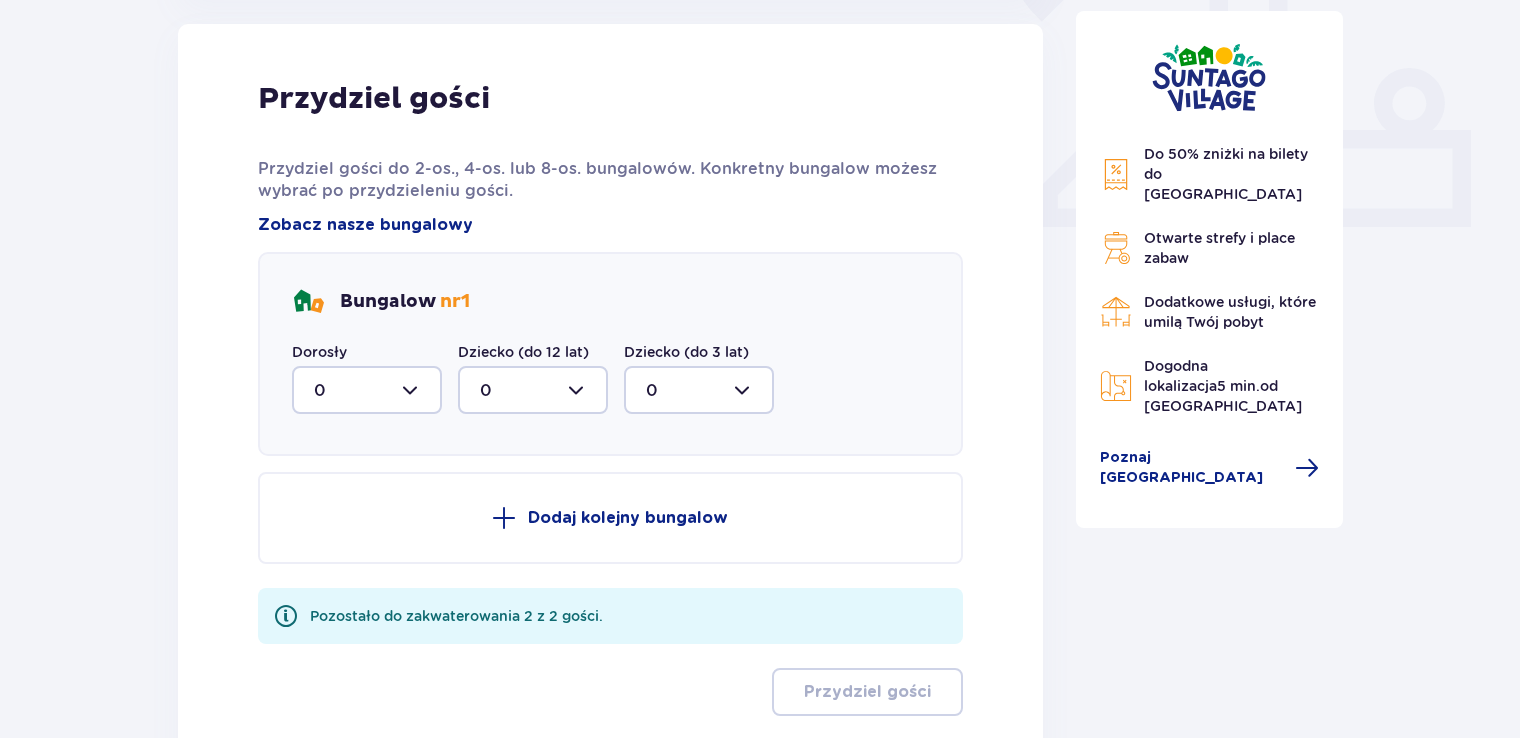 click at bounding box center [367, 390] 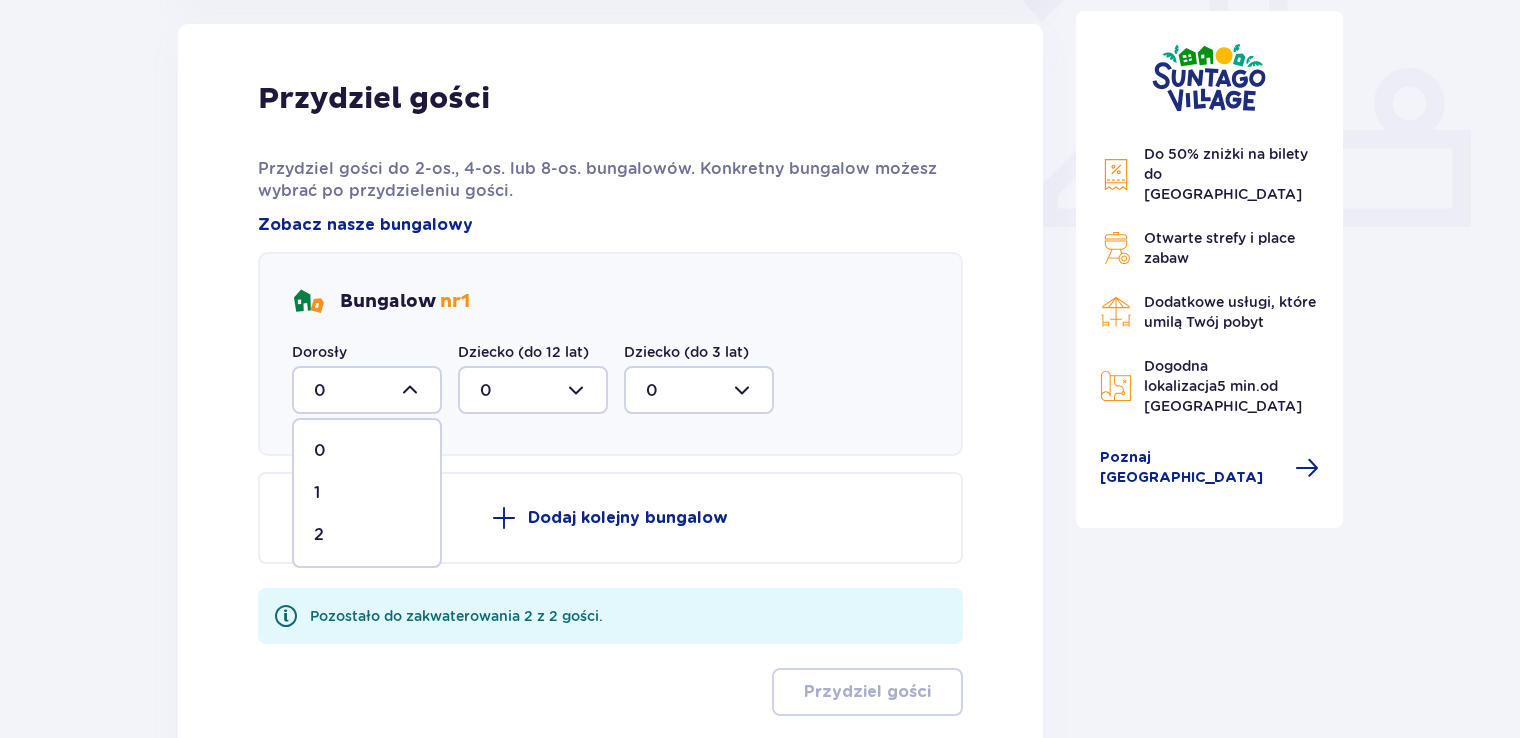 click on "2" at bounding box center (367, 535) 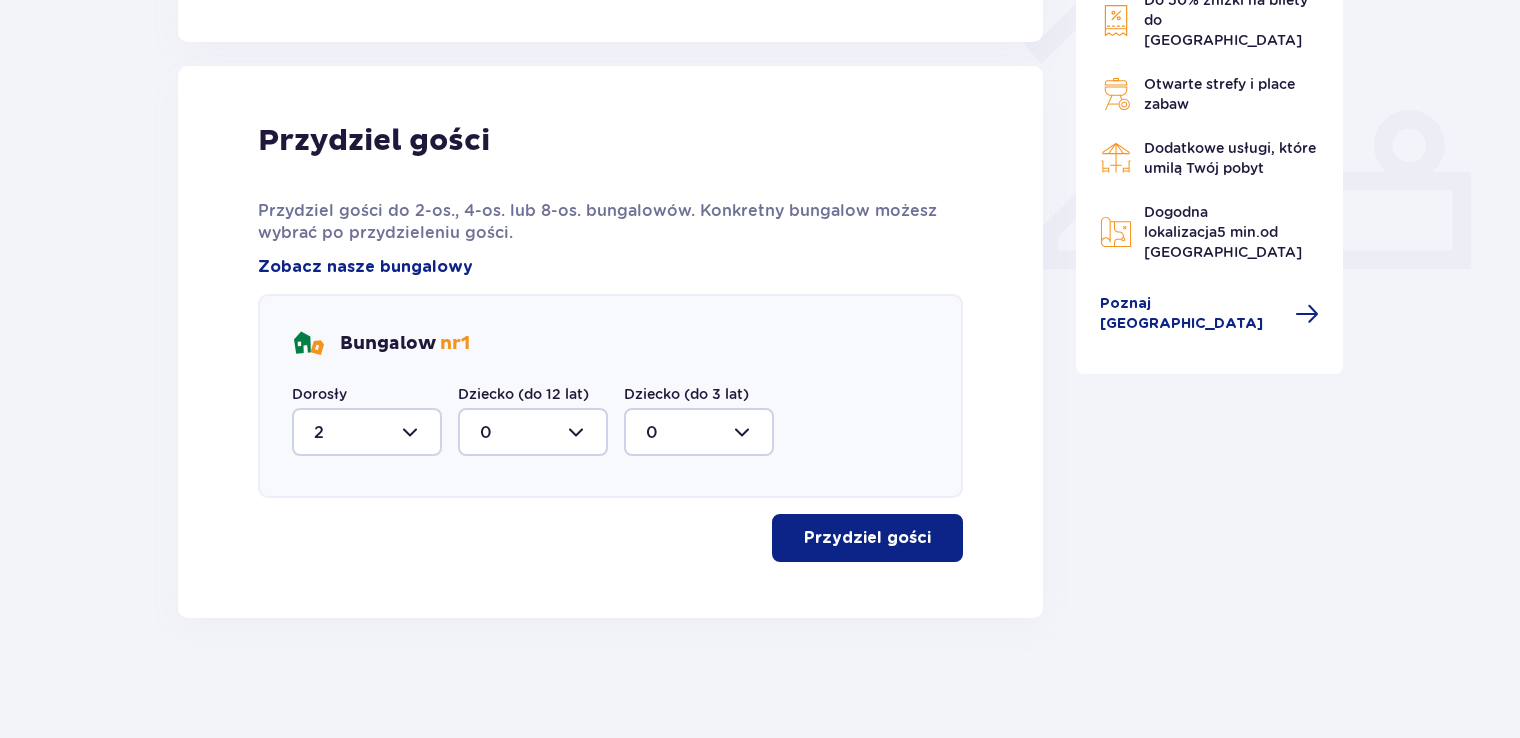scroll, scrollTop: 763, scrollLeft: 0, axis: vertical 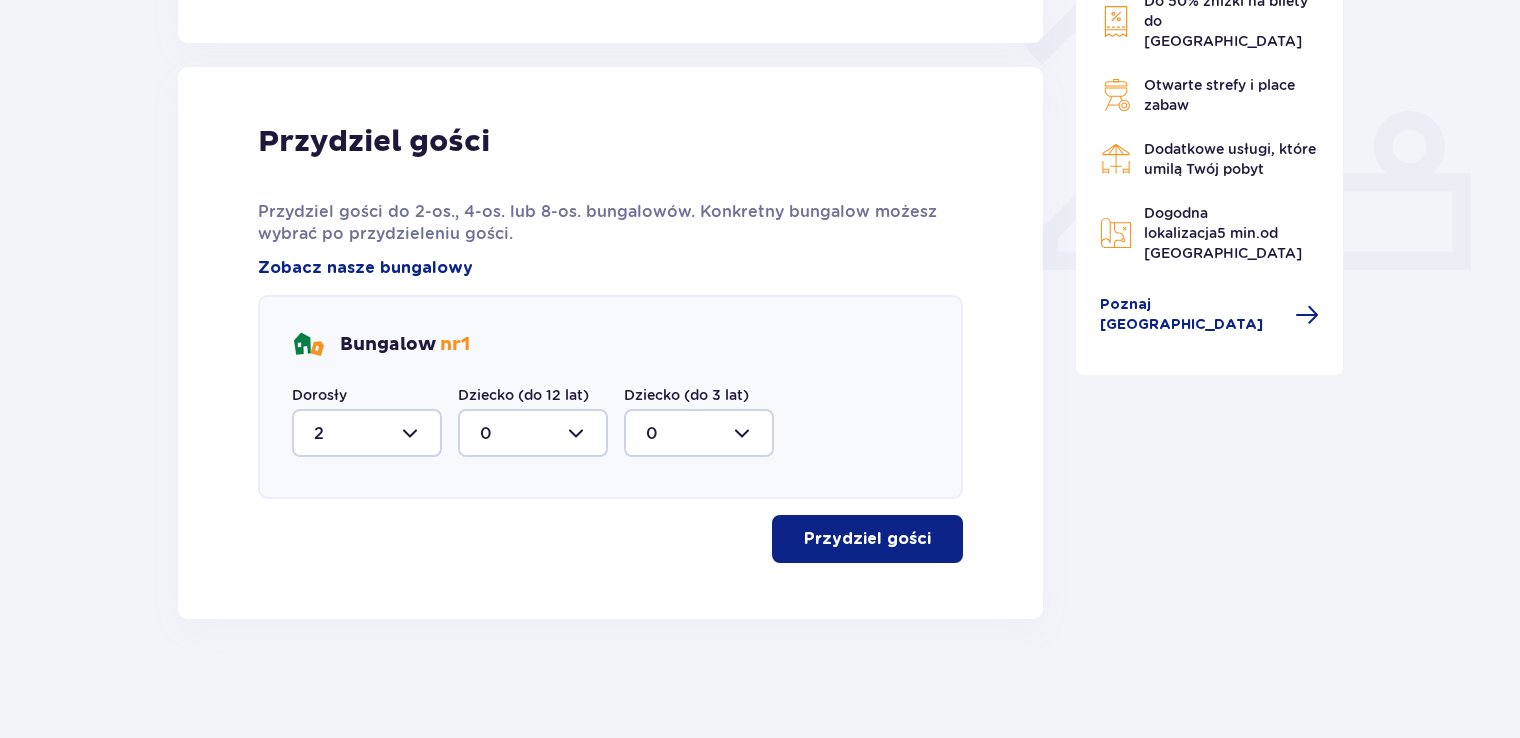 click on "Przydziel gości" at bounding box center [867, 539] 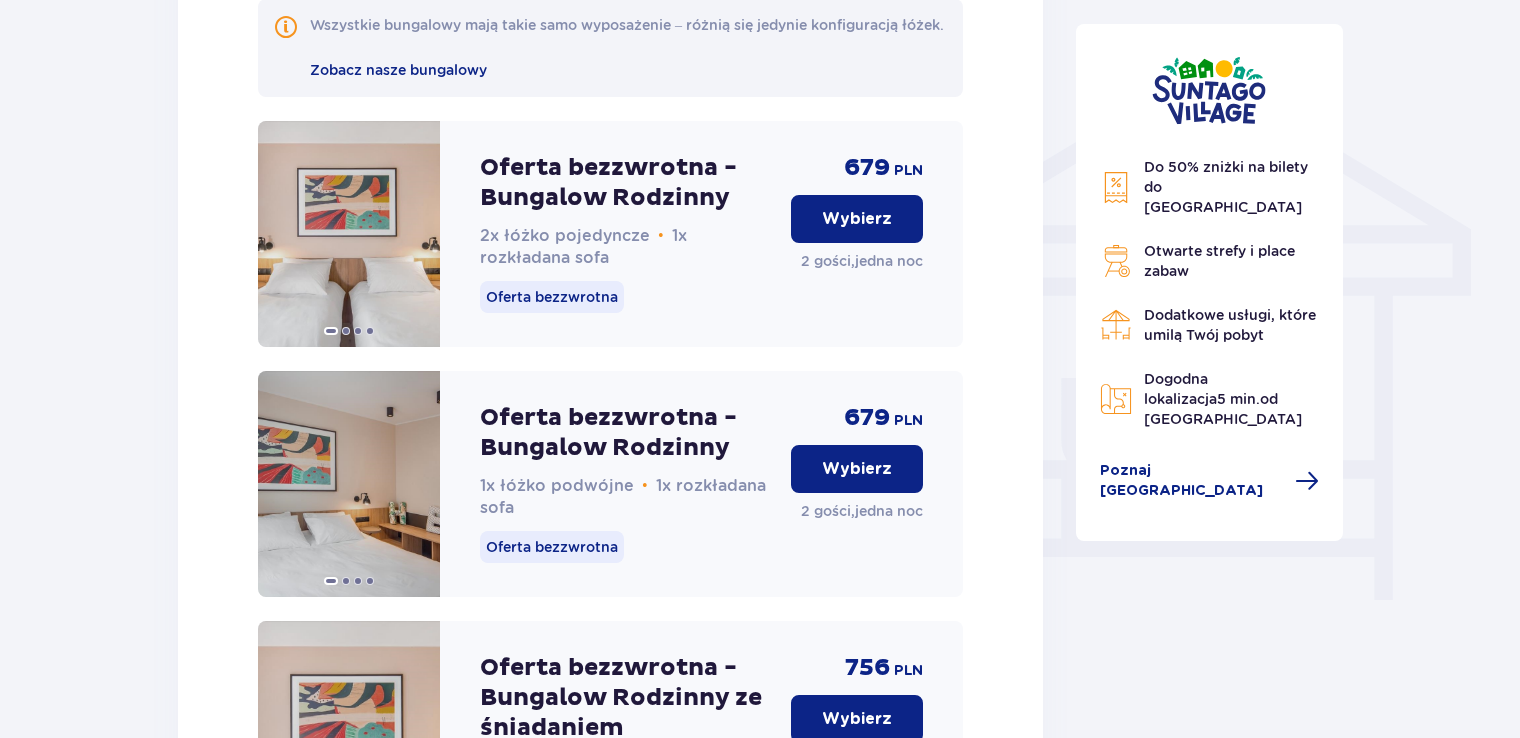 scroll, scrollTop: 1457, scrollLeft: 0, axis: vertical 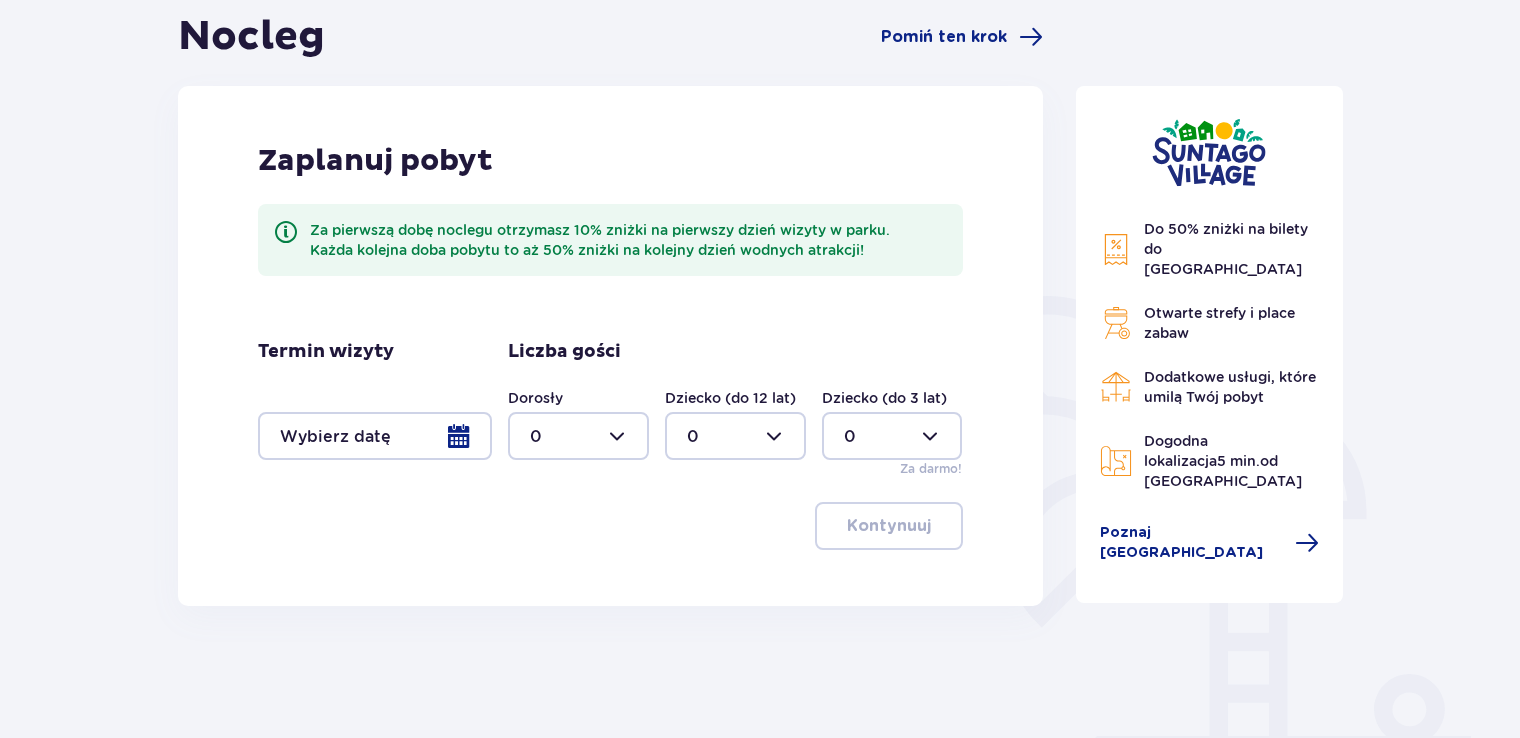 click at bounding box center [375, 436] 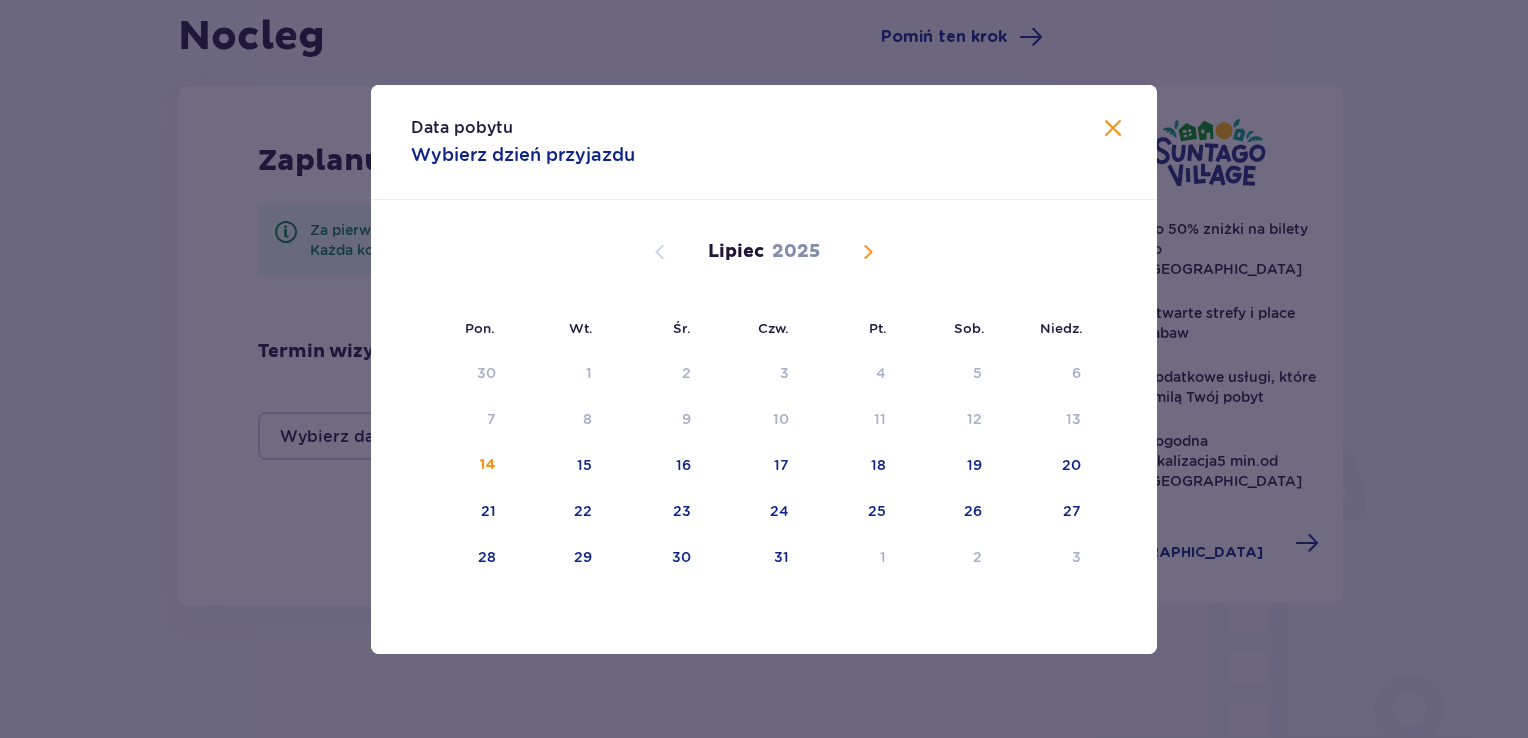 click at bounding box center (868, 252) 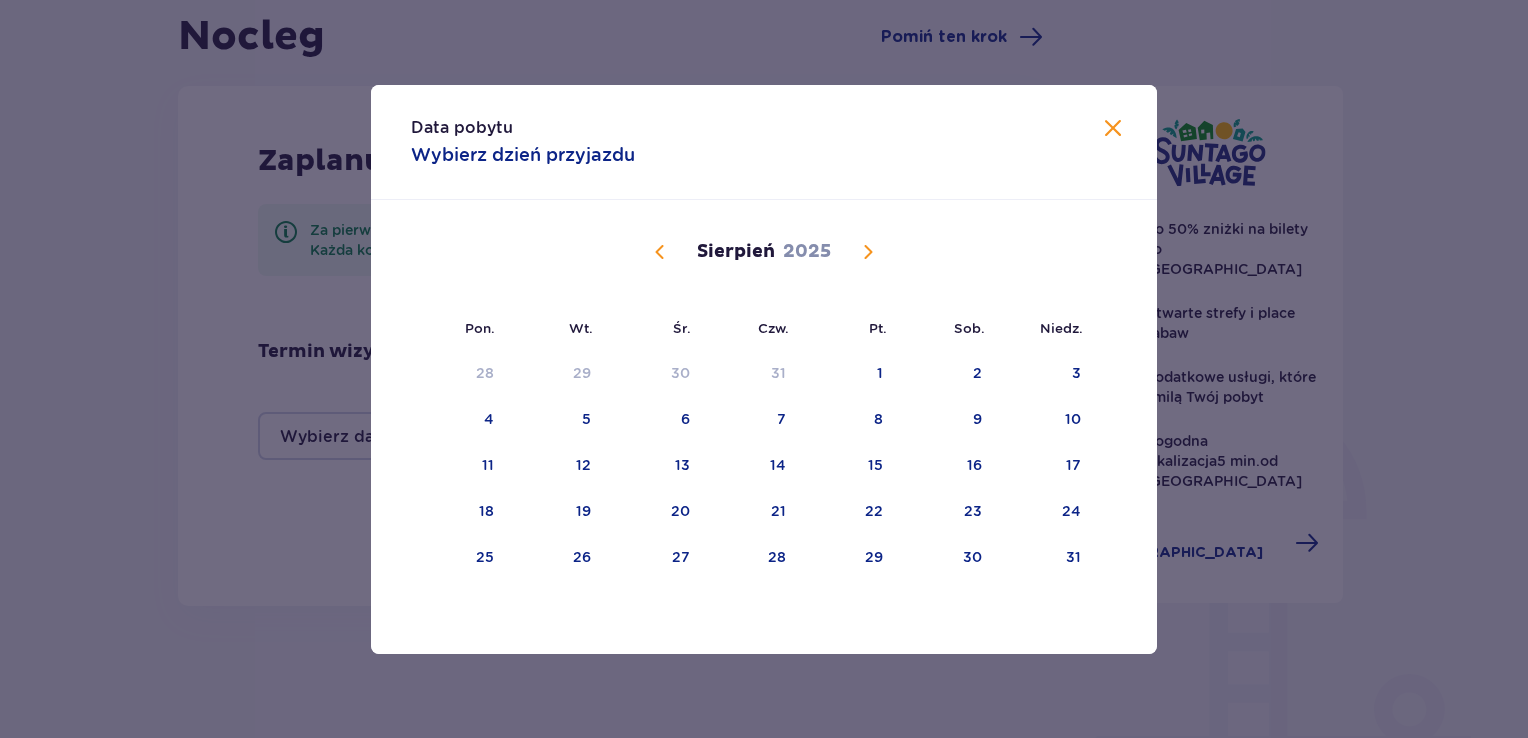 click at bounding box center [868, 252] 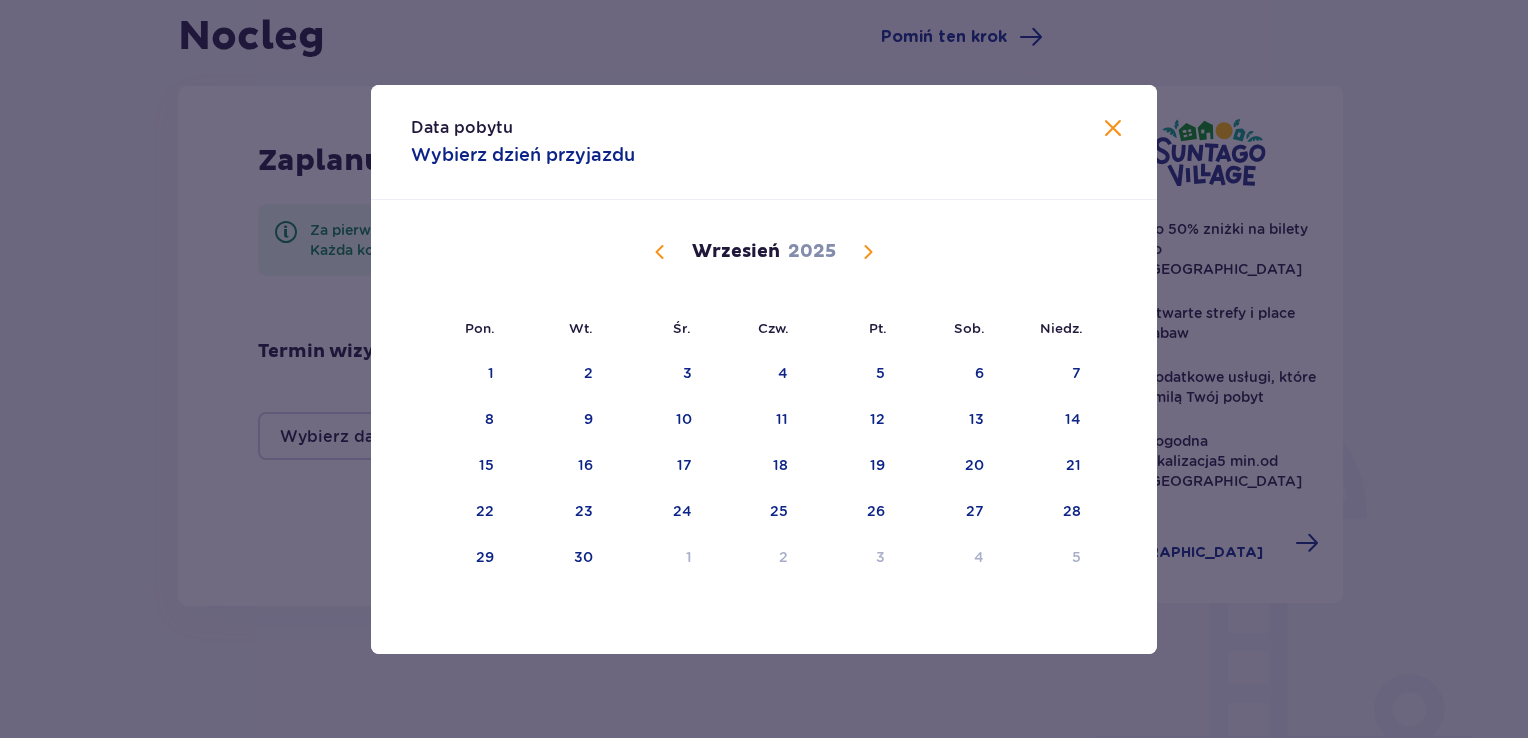 click at bounding box center [660, 252] 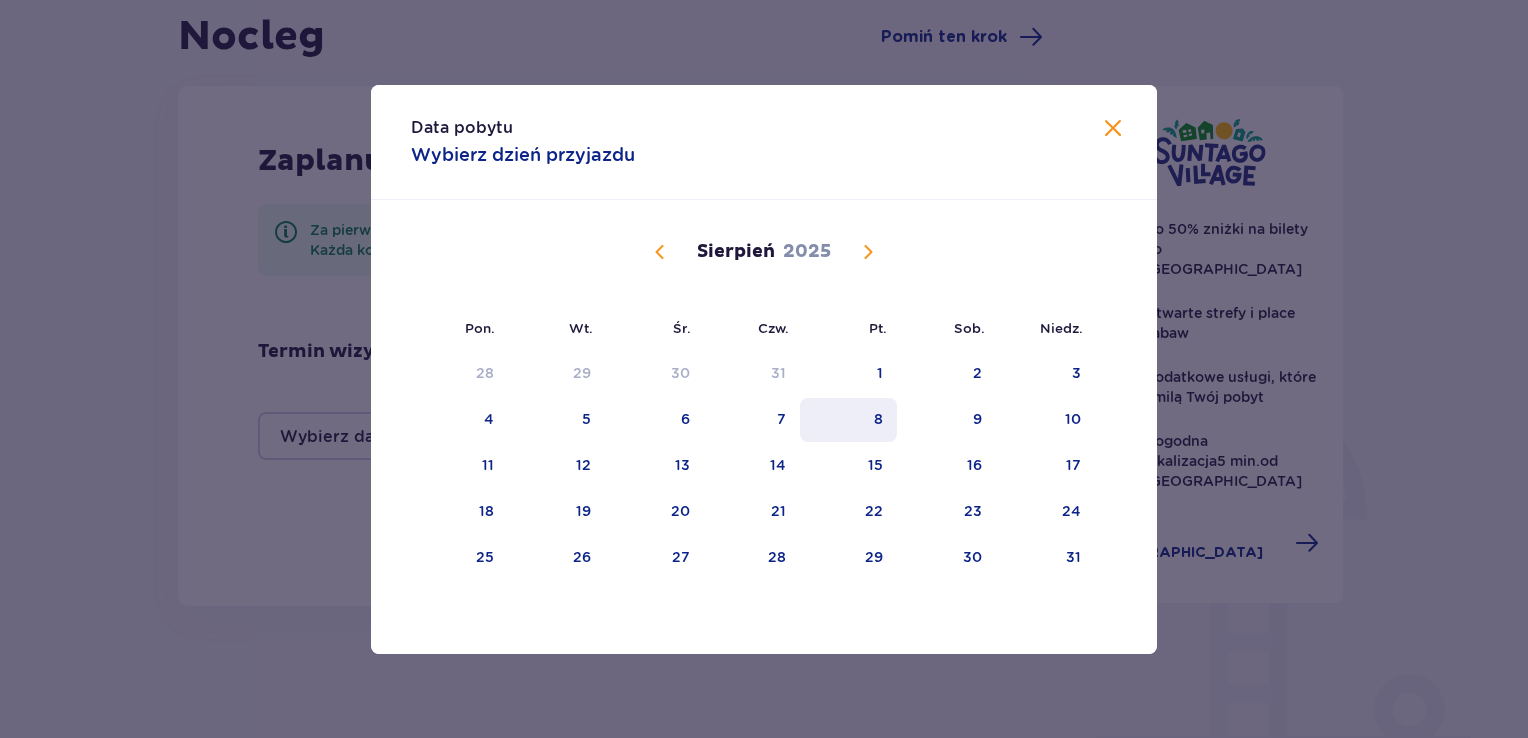 click on "8" at bounding box center (848, 420) 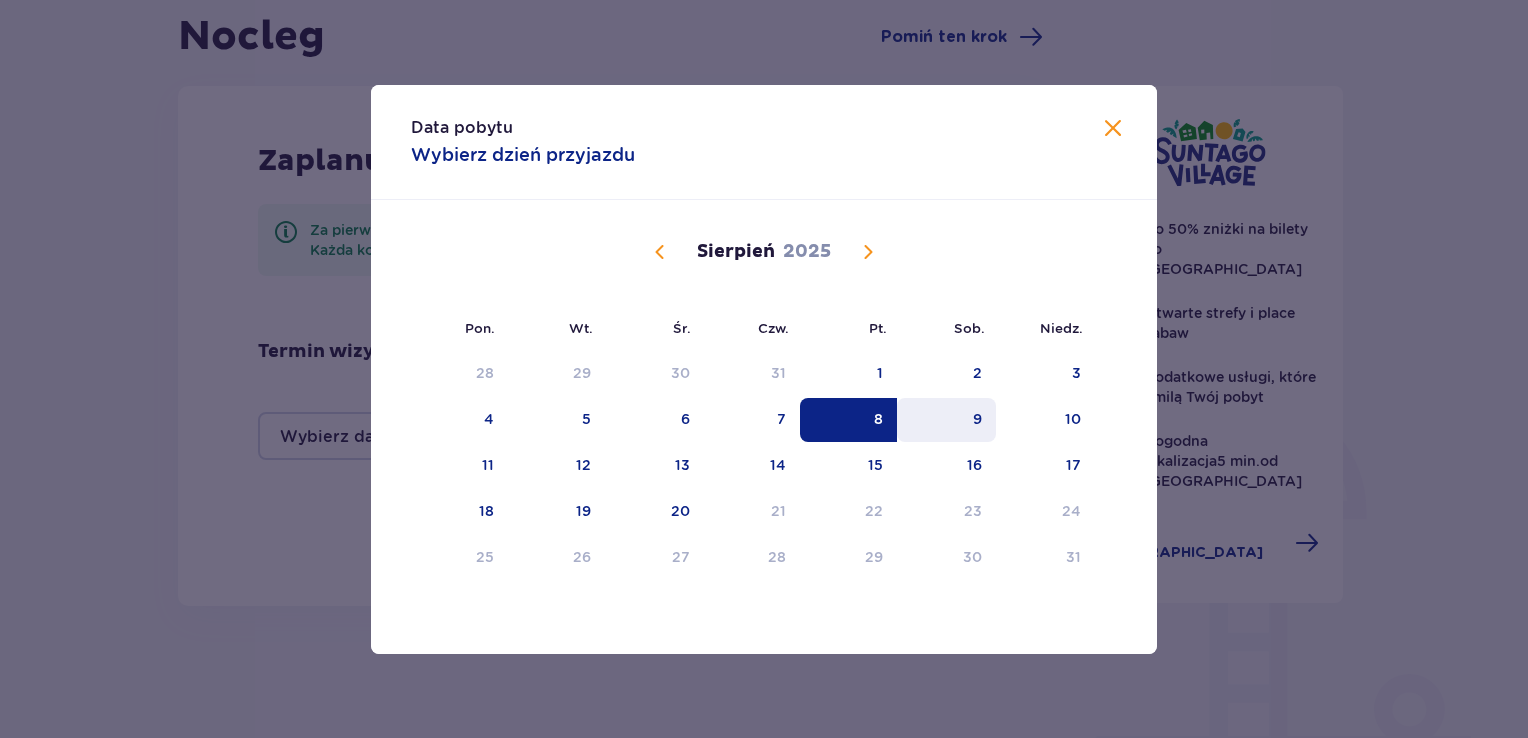 click on "9" at bounding box center [946, 420] 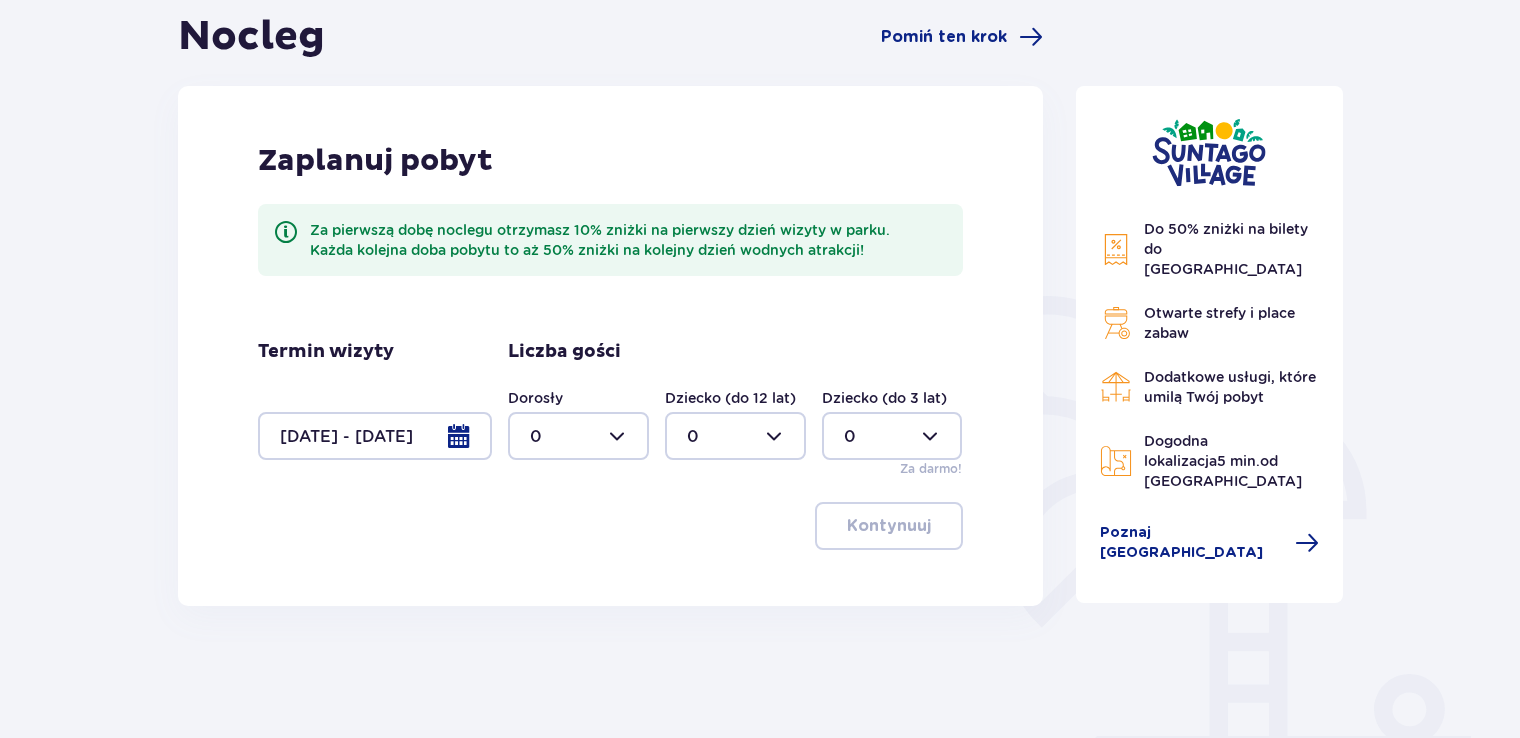 click at bounding box center [578, 436] 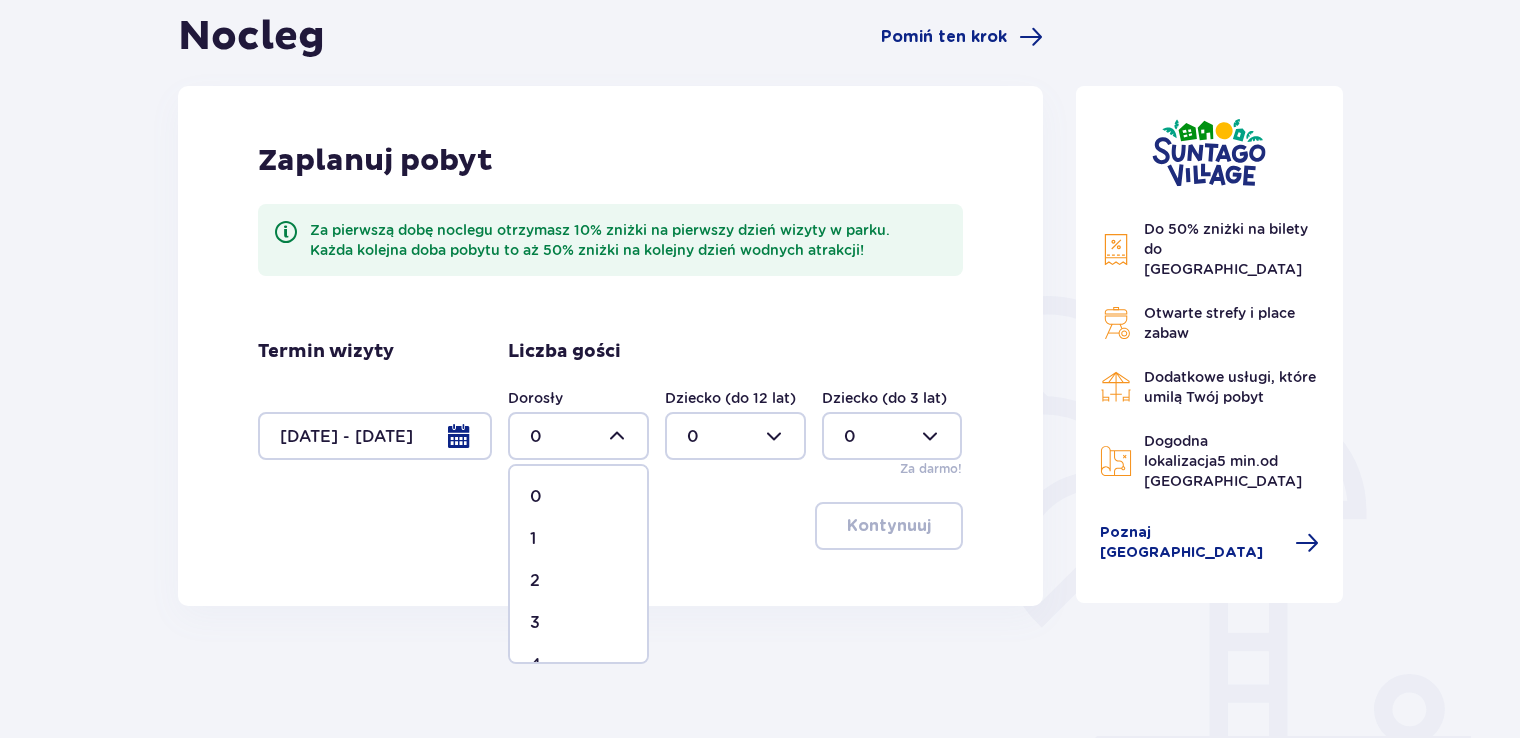 click on "2" at bounding box center (578, 581) 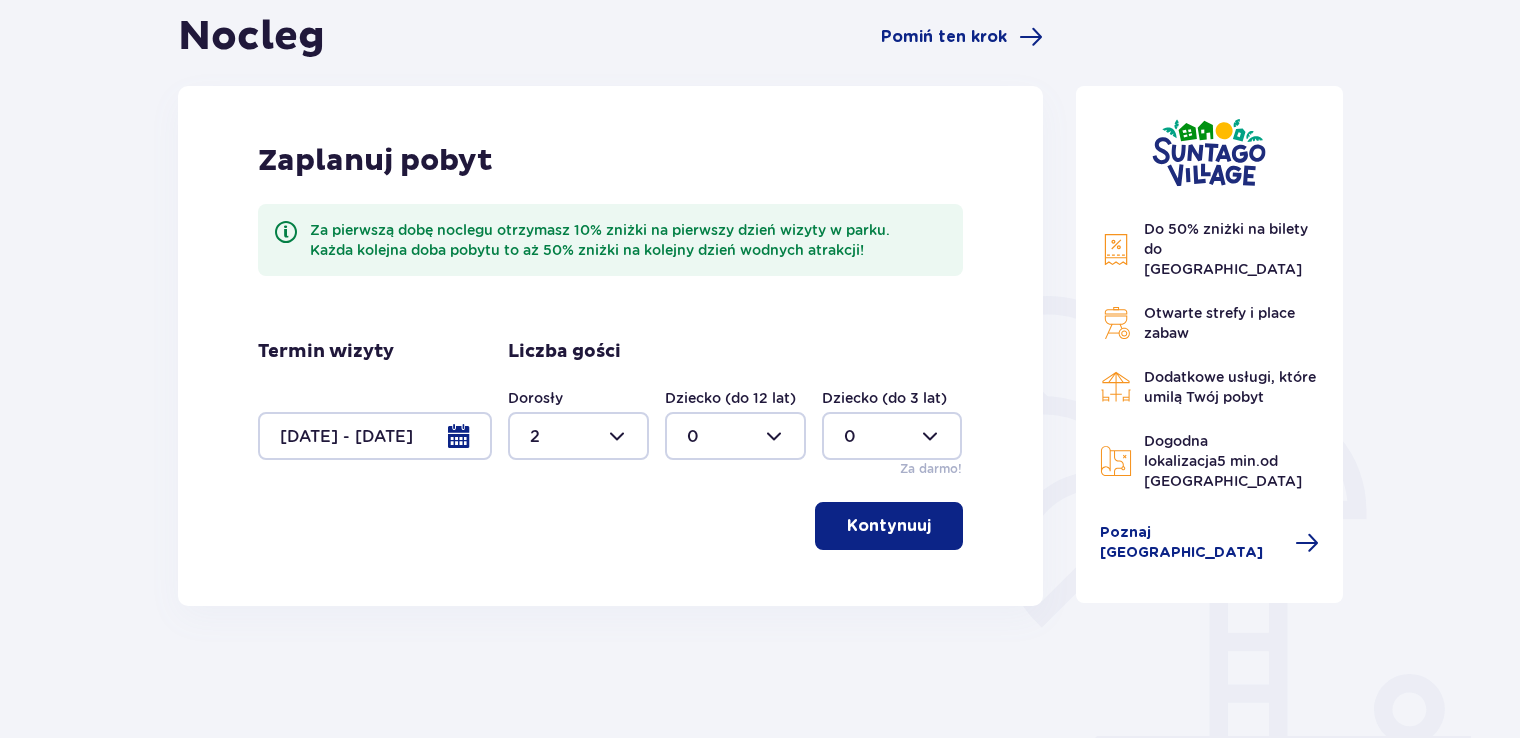 click on "Kontynuuj" at bounding box center [889, 526] 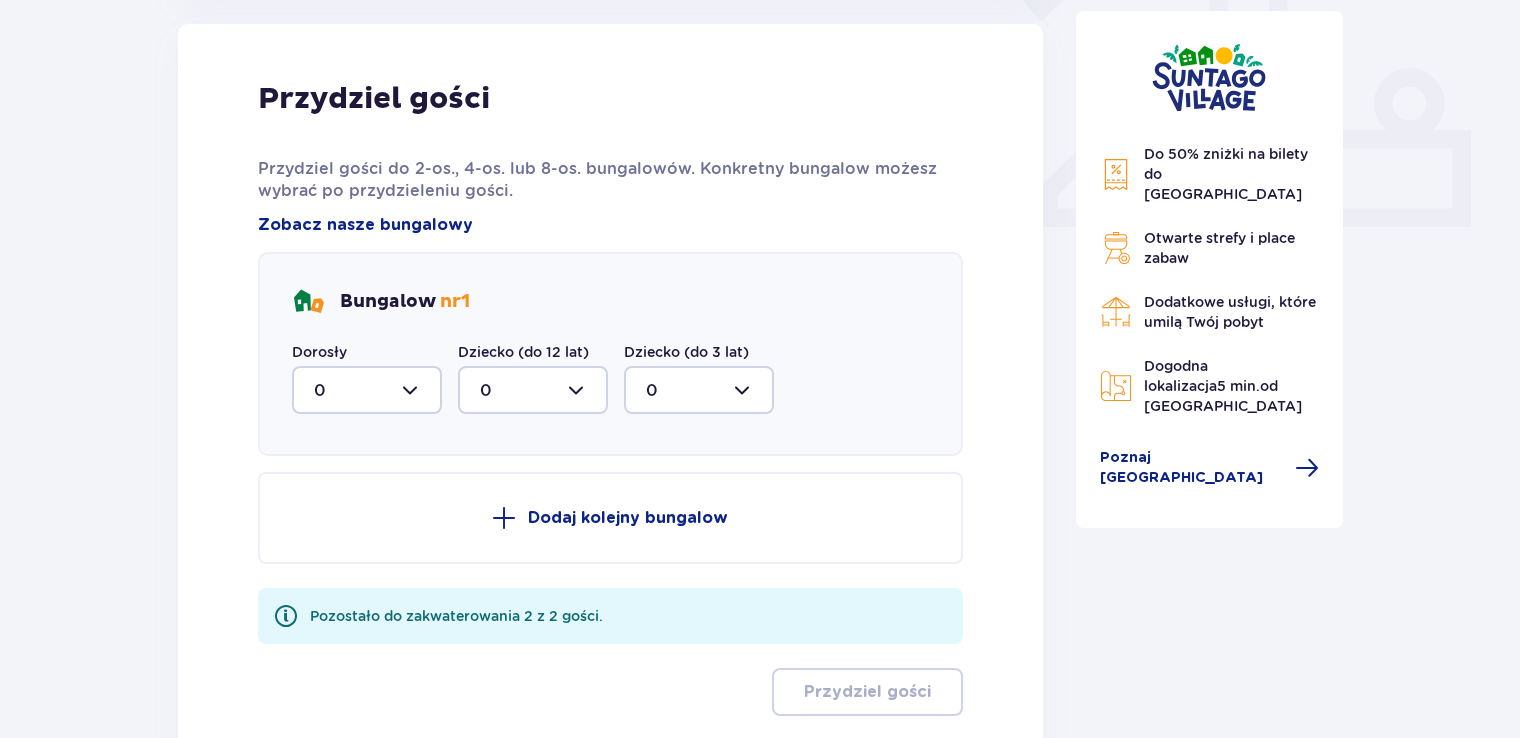 scroll, scrollTop: 958, scrollLeft: 0, axis: vertical 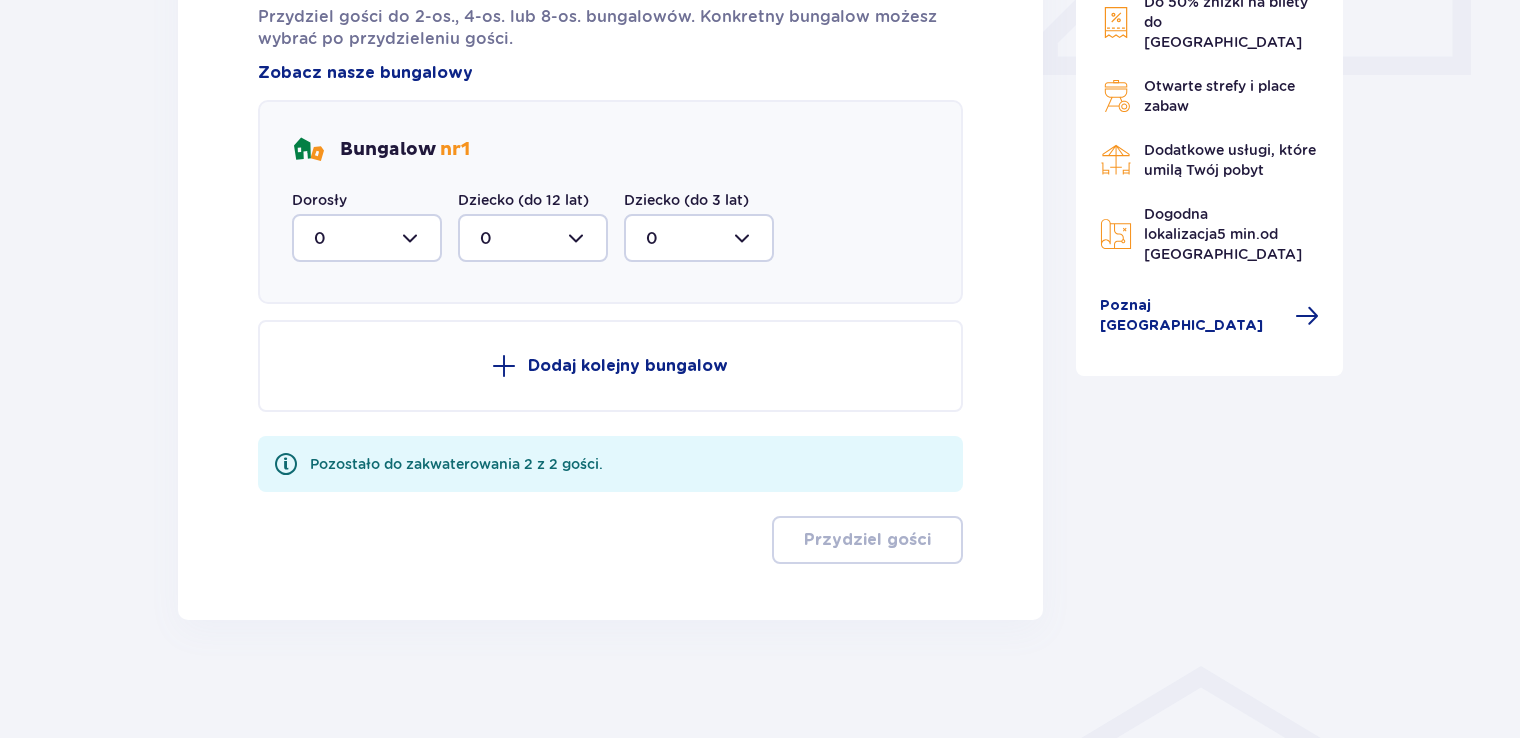 click at bounding box center [367, 238] 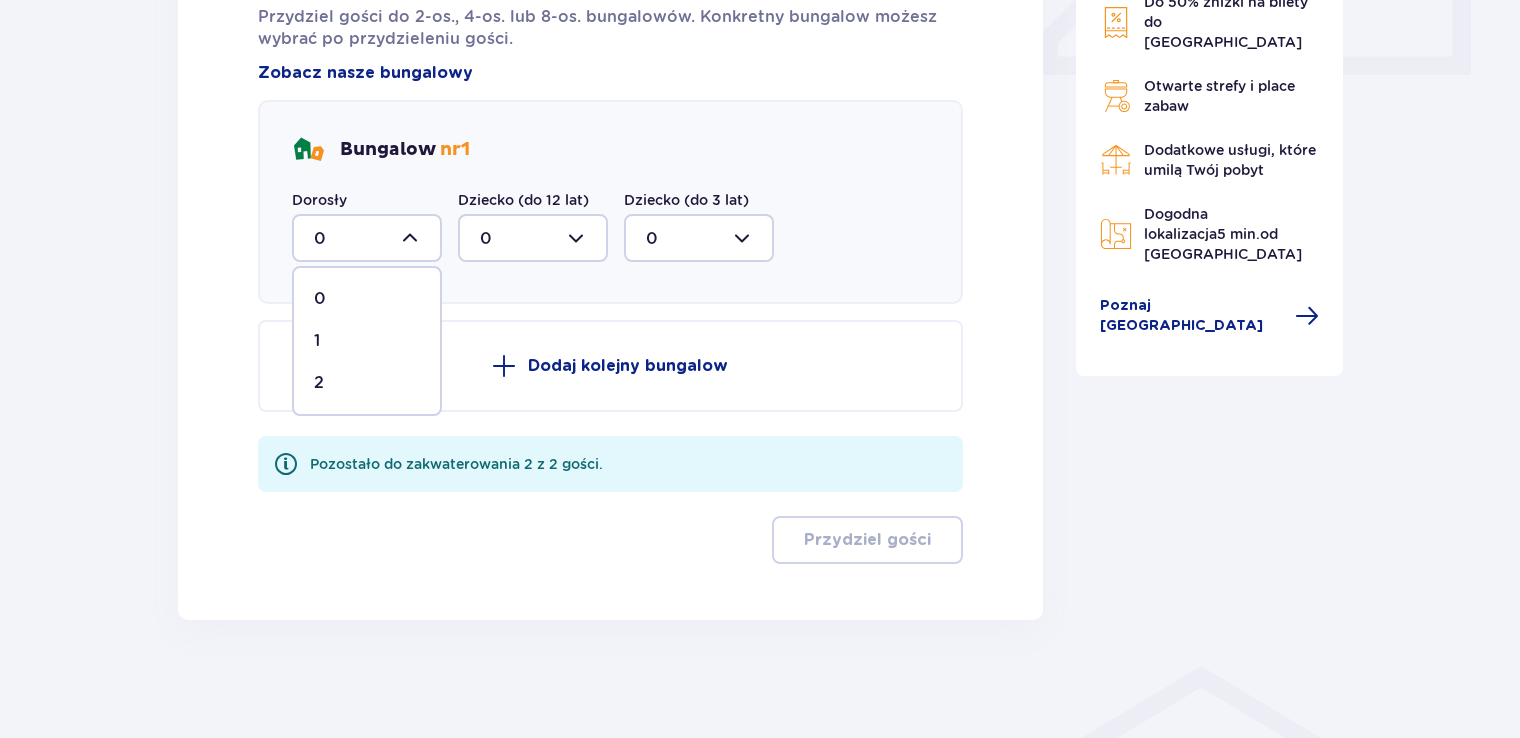 click on "2" at bounding box center [367, 383] 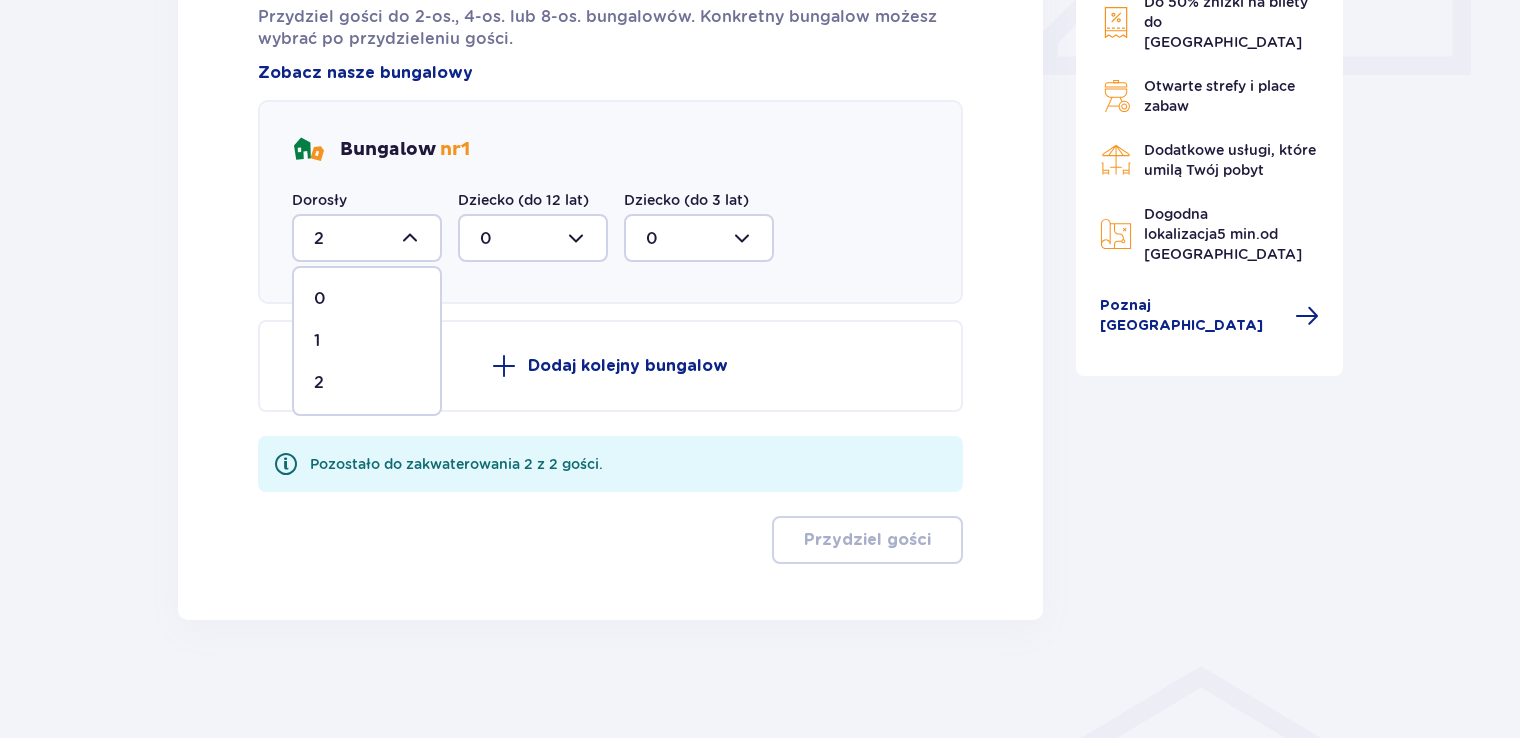 scroll, scrollTop: 763, scrollLeft: 0, axis: vertical 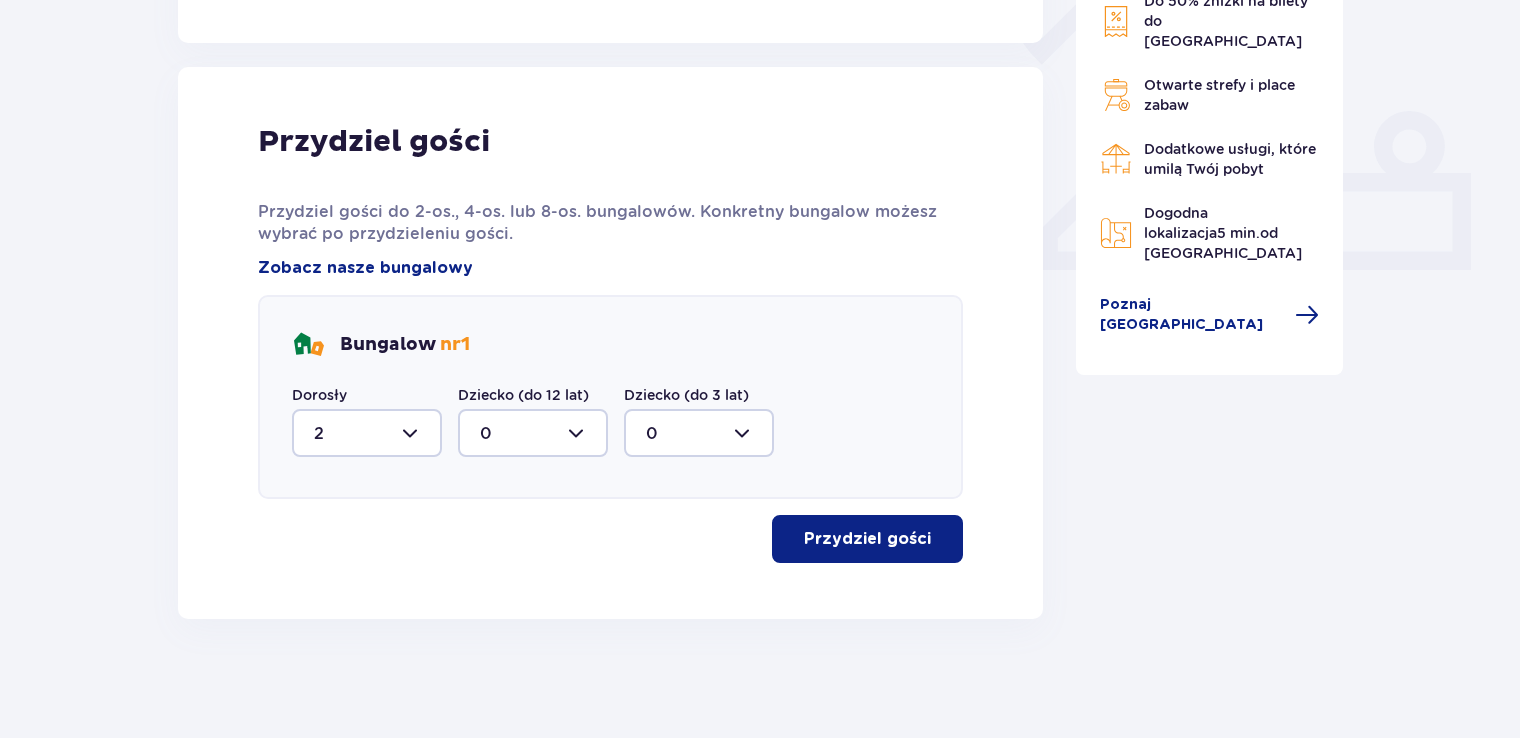 click on "Przydziel gości" at bounding box center [867, 539] 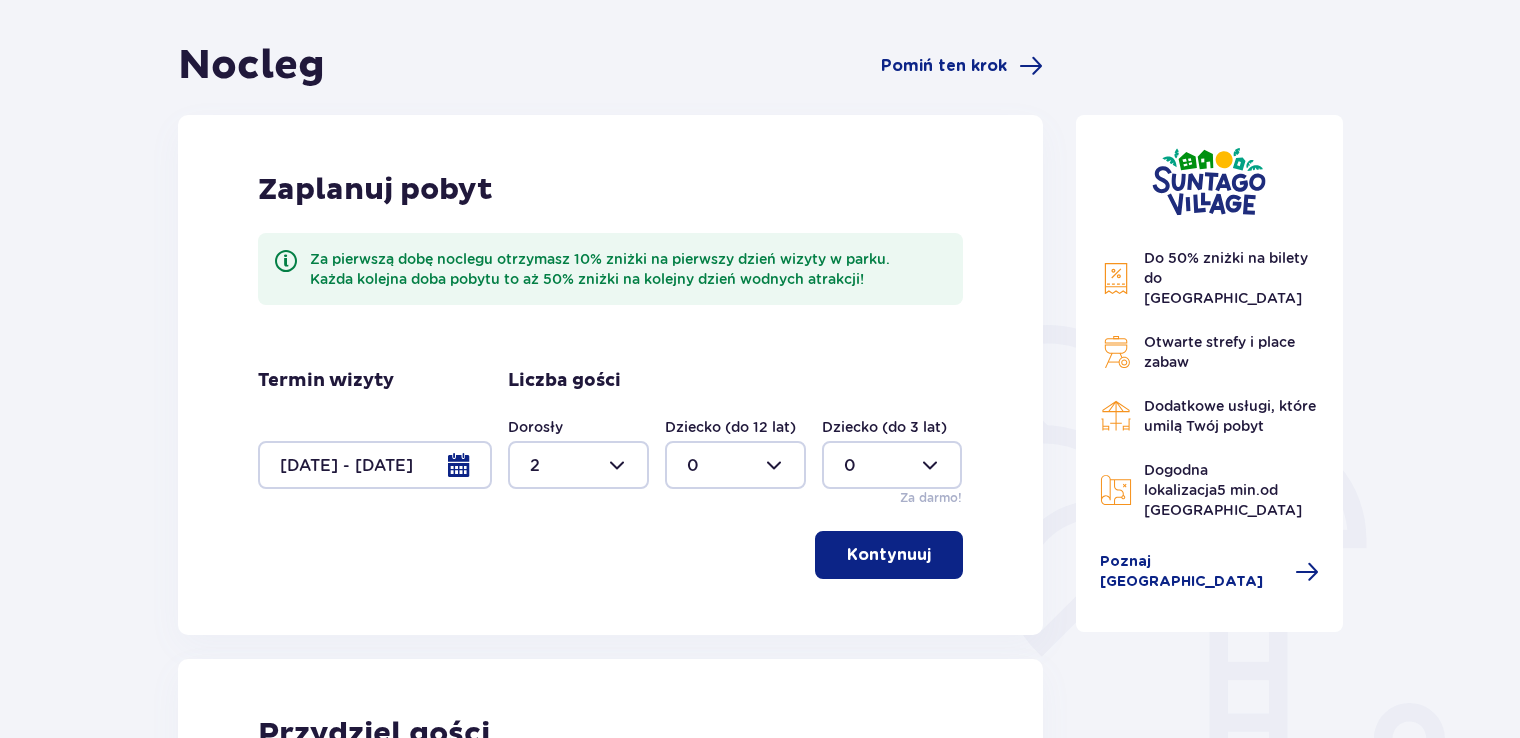 scroll, scrollTop: 0, scrollLeft: 0, axis: both 